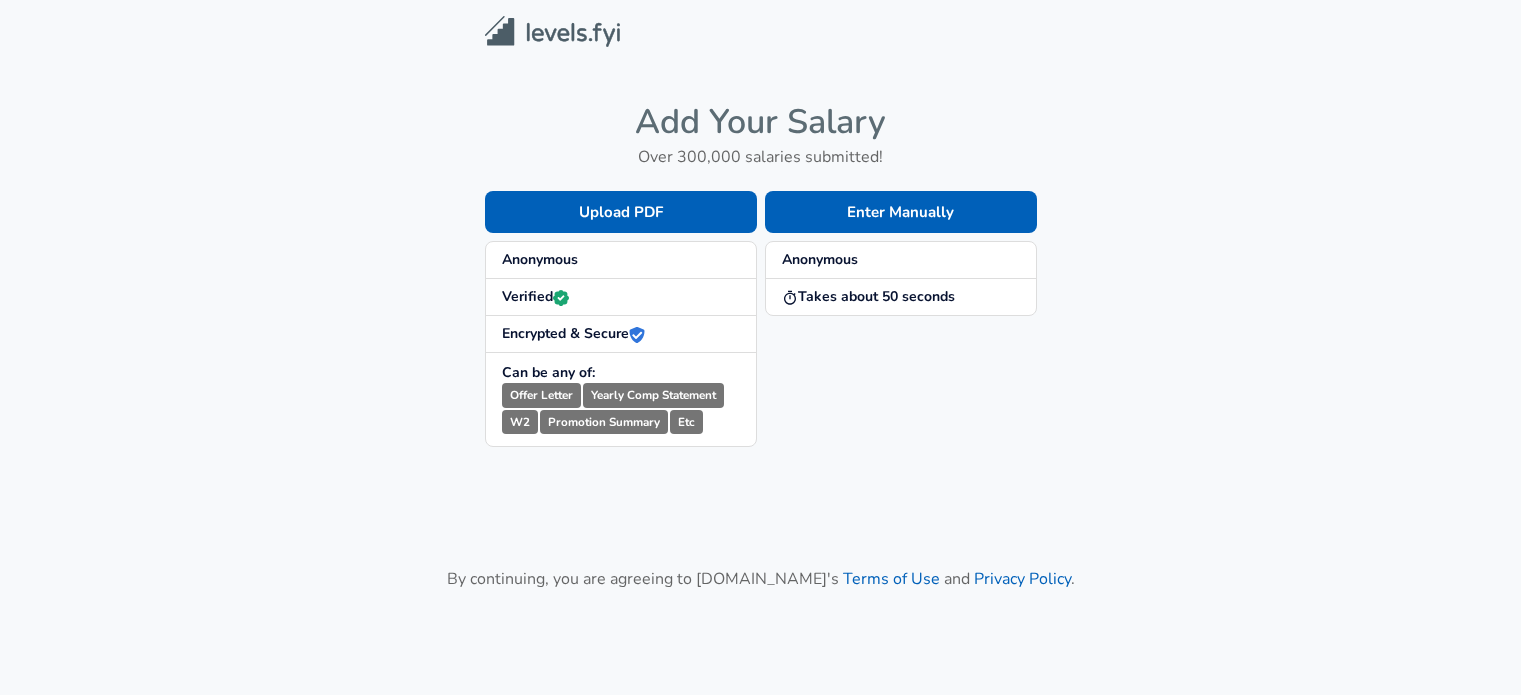scroll, scrollTop: 0, scrollLeft: 0, axis: both 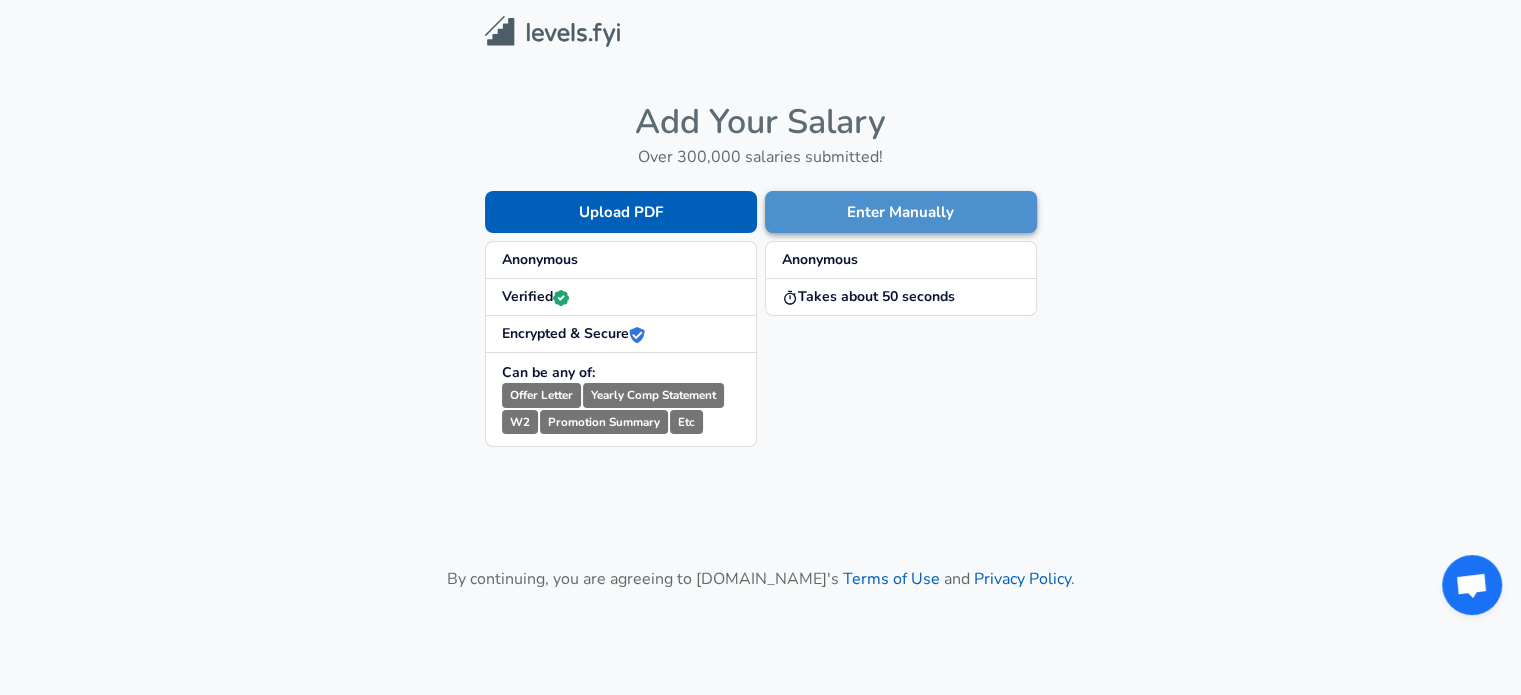 click on "Enter Manually" at bounding box center [901, 212] 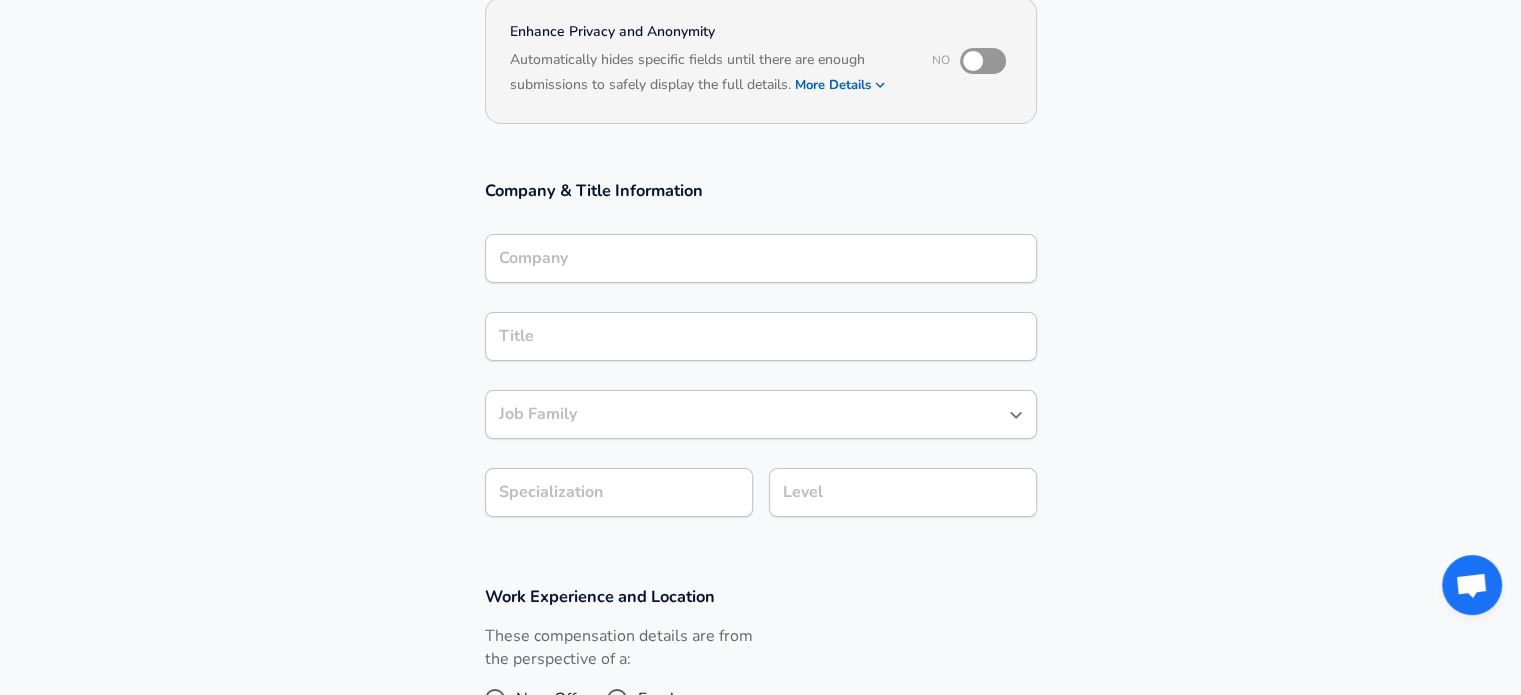 scroll, scrollTop: 220, scrollLeft: 0, axis: vertical 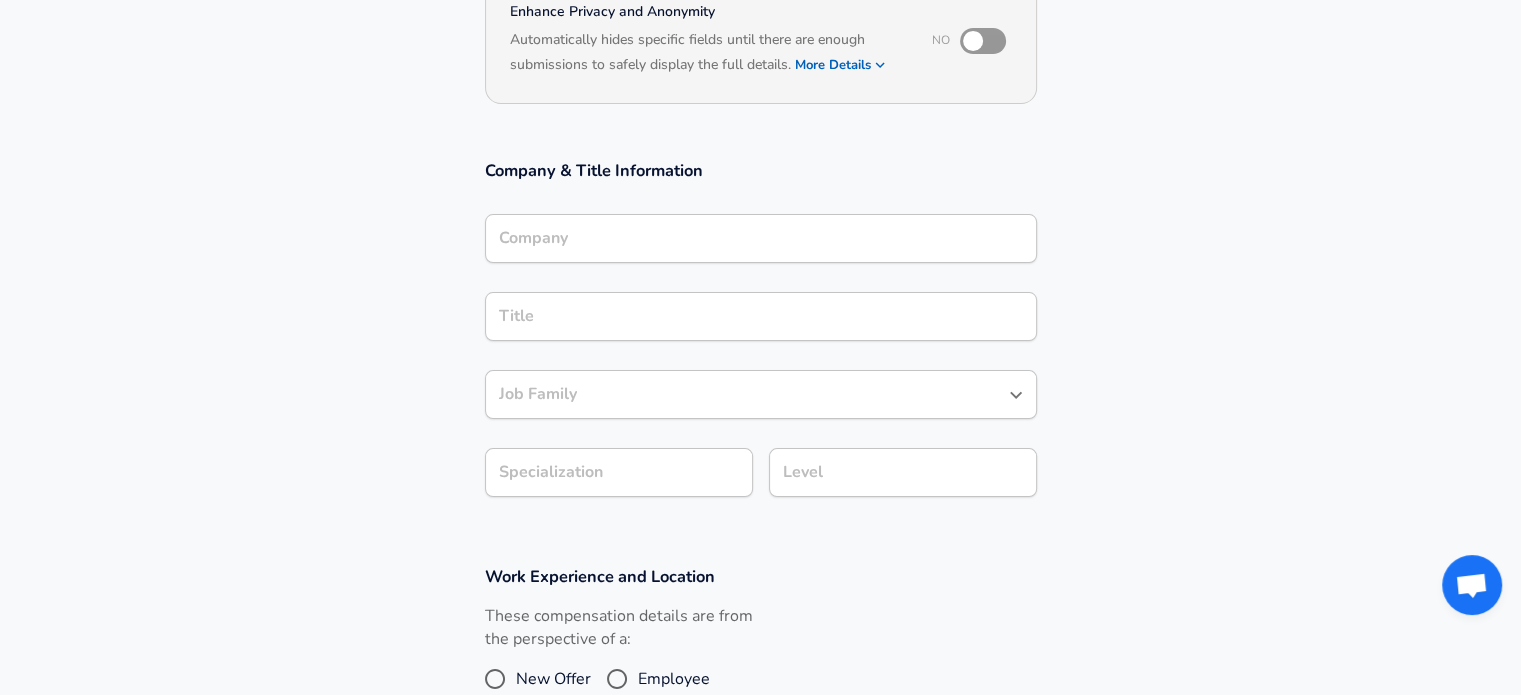 click on "Company" at bounding box center [761, 238] 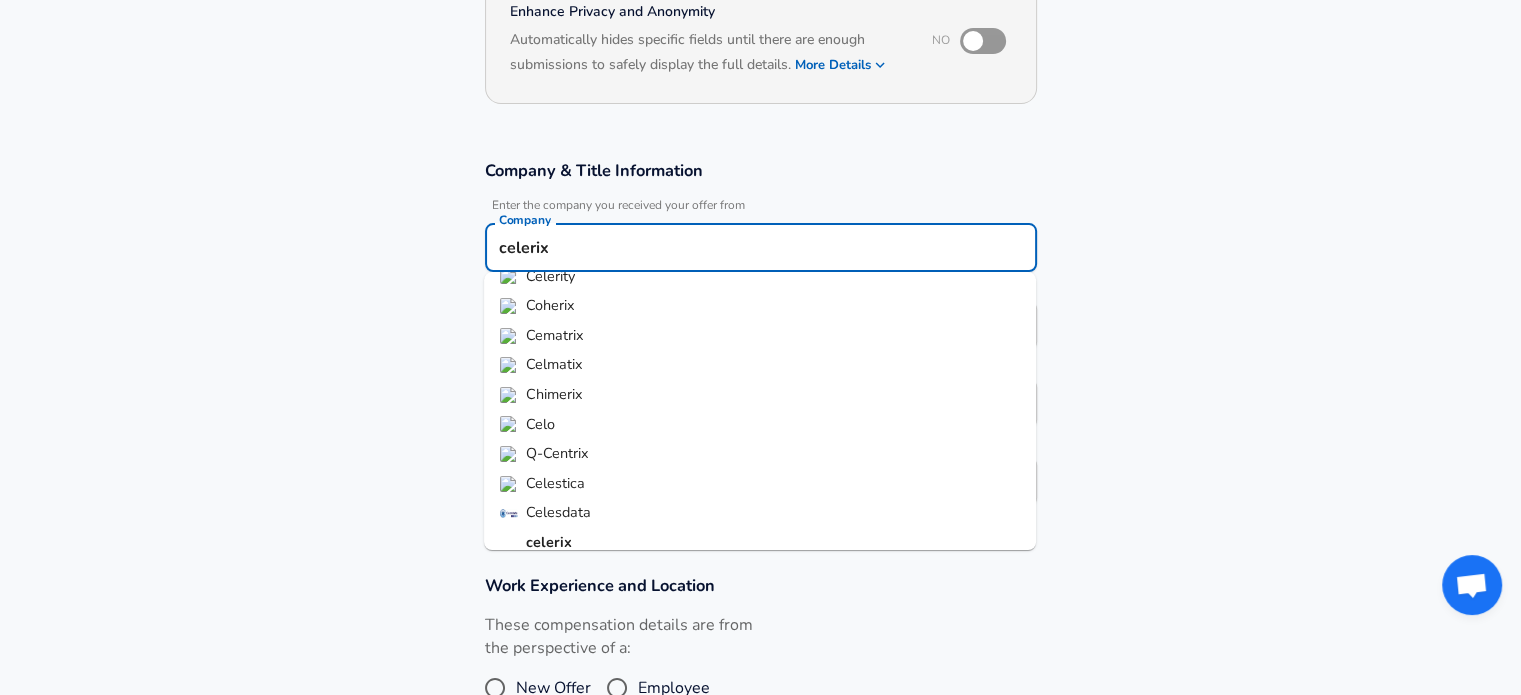 scroll, scrollTop: 63, scrollLeft: 0, axis: vertical 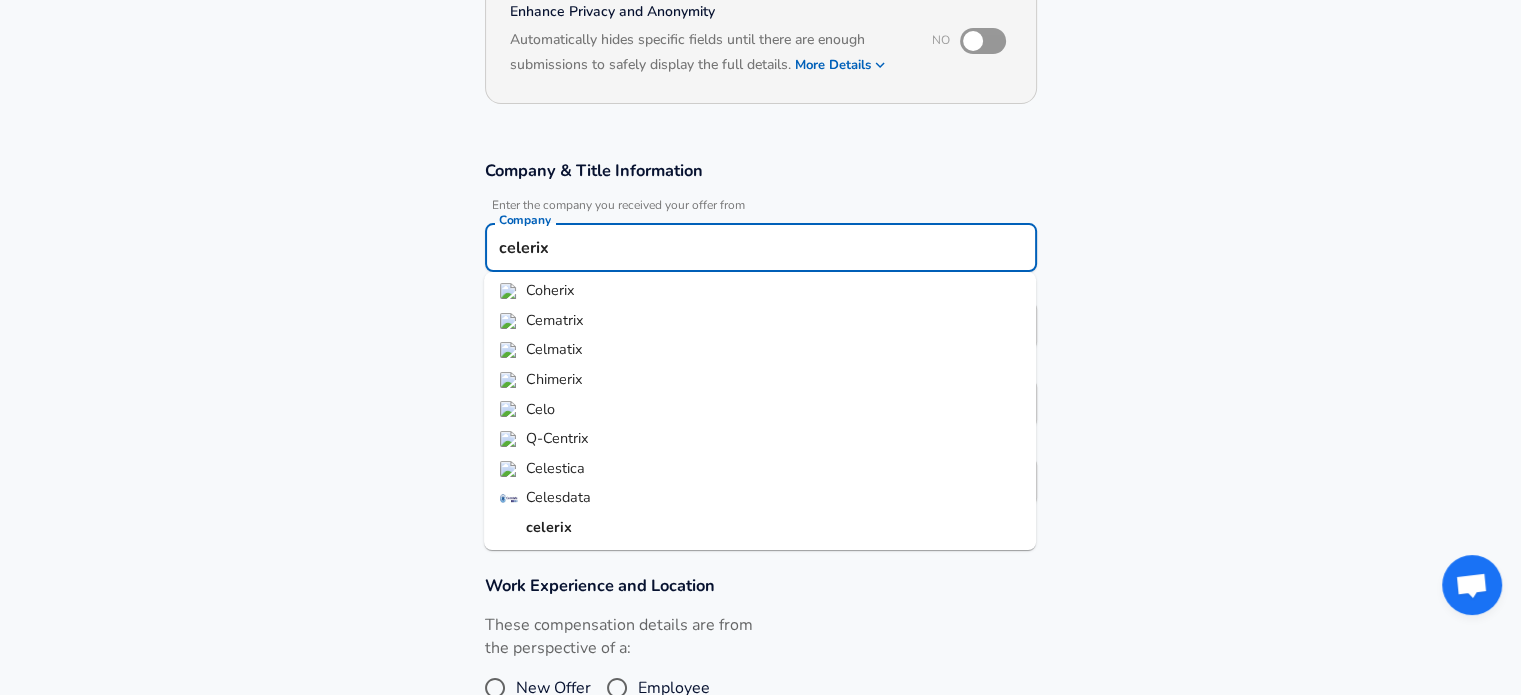 click on "celerix" at bounding box center [549, 527] 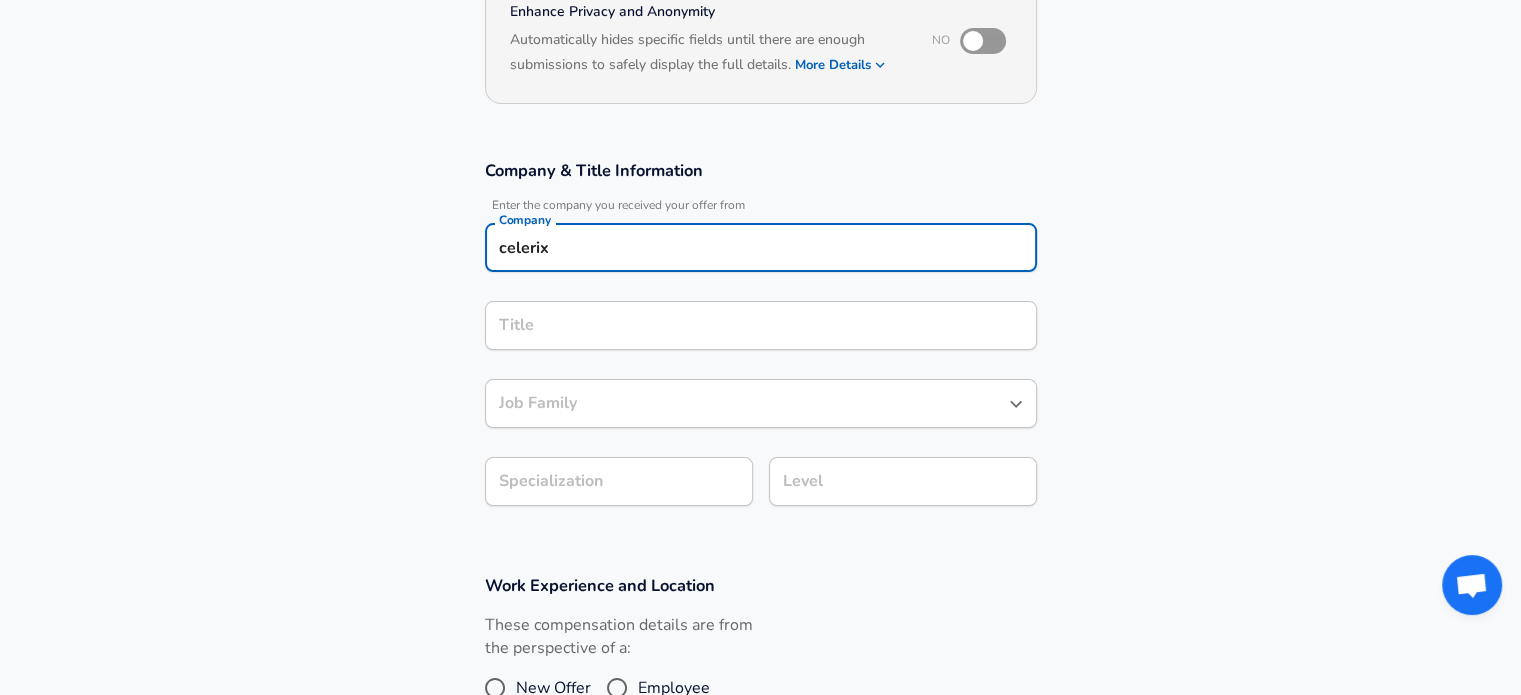 click on "Title" at bounding box center (761, 325) 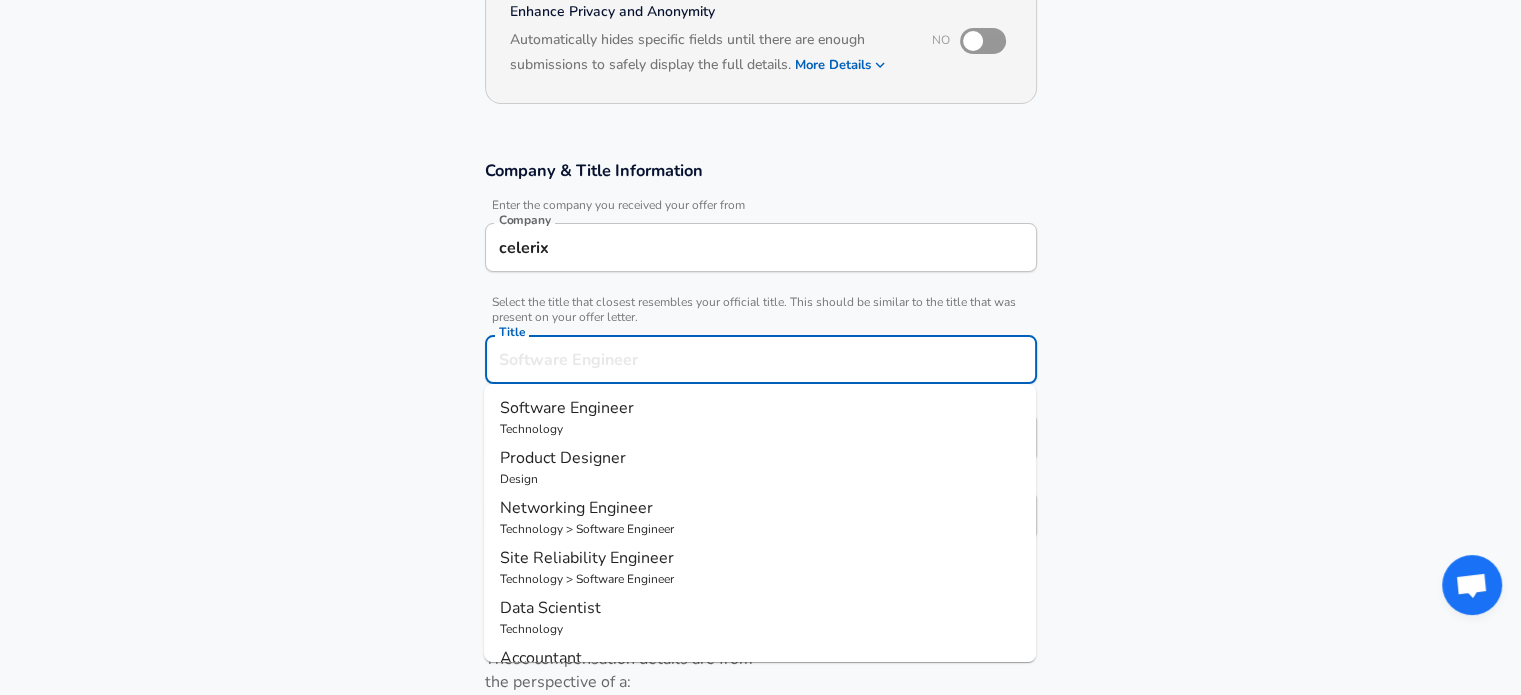 scroll, scrollTop: 260, scrollLeft: 0, axis: vertical 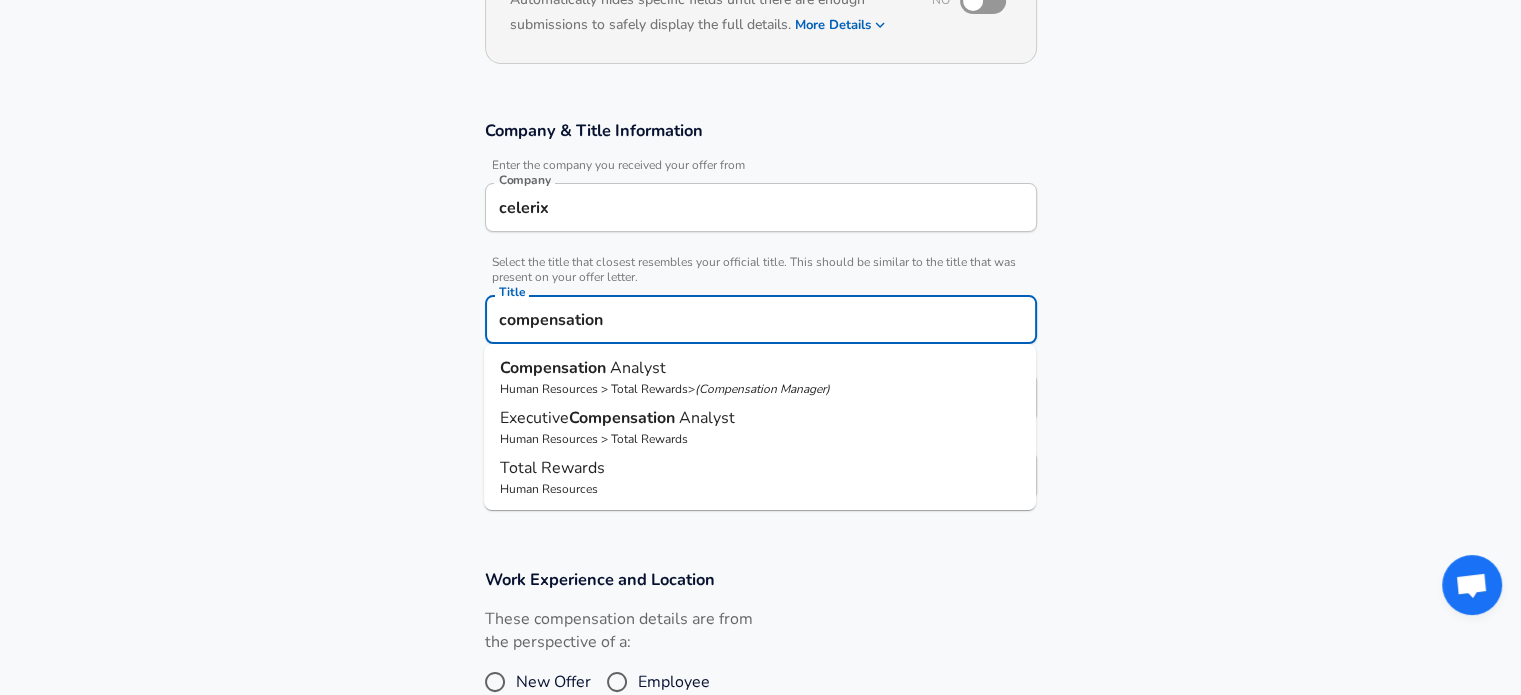 click on "Human Resources" at bounding box center [760, 489] 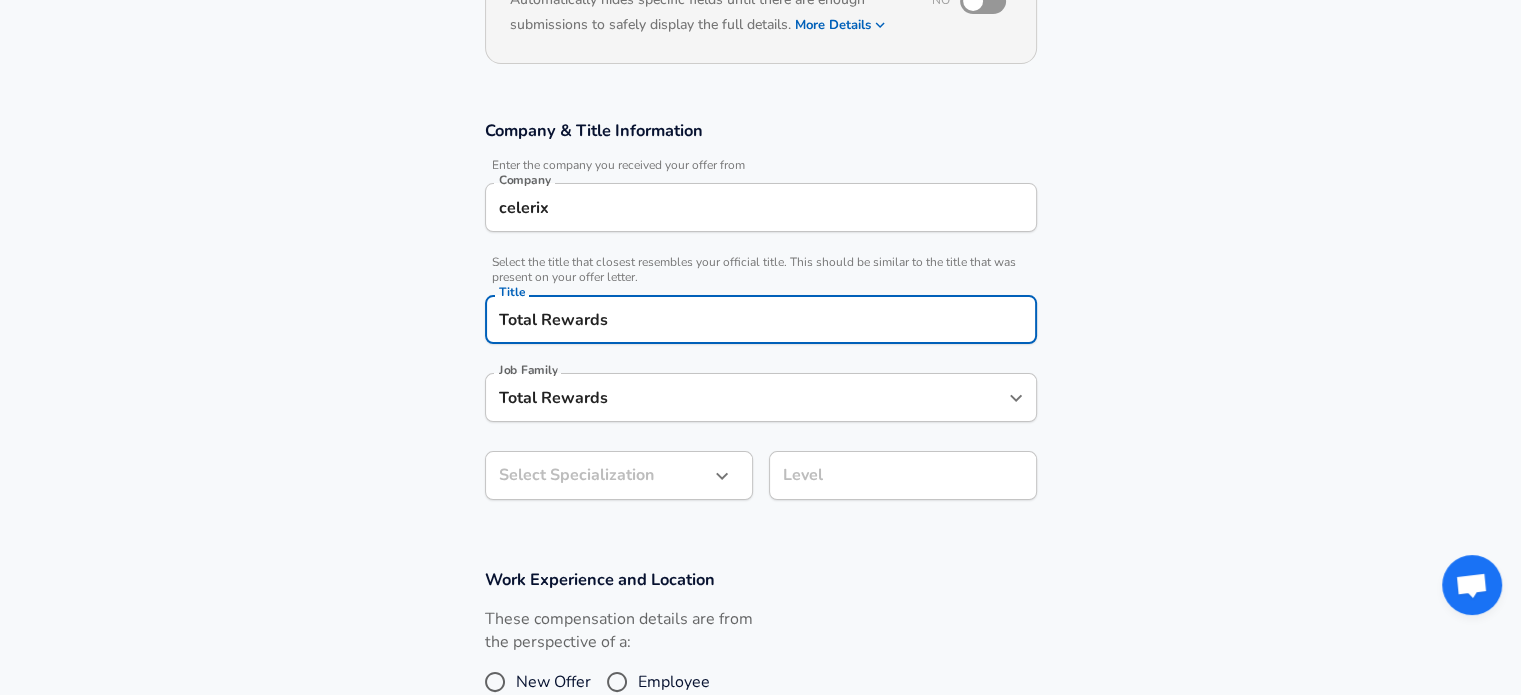 type on "Total Rewards" 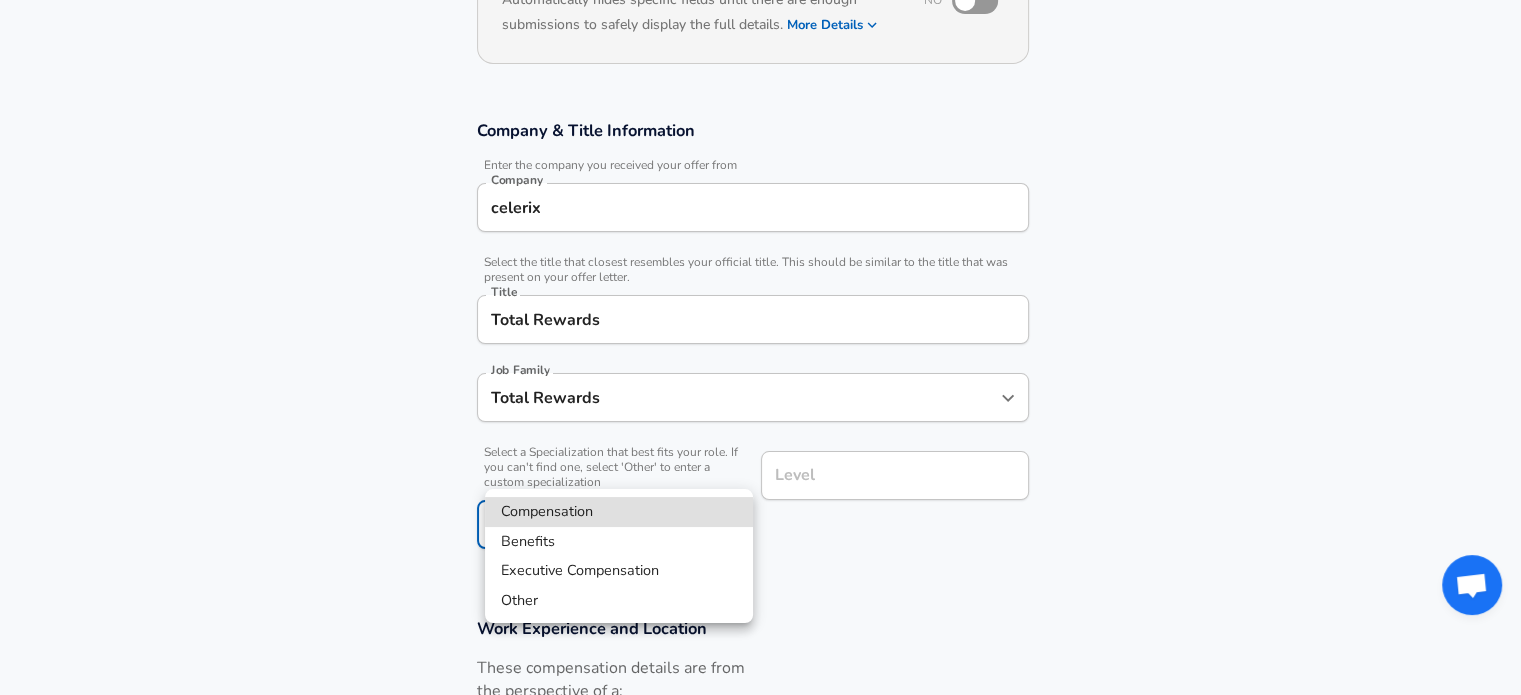click on "Restart Add Your Salary Upload your offer letter   to verify your submission Enhance Privacy and Anonymity No Automatically hides specific fields until there are enough submissions to safely display the full details.   More Details Based on your submission and the data points that we have already collected, we will automatically hide and anonymize specific fields if there aren't enough data points to remain sufficiently anonymous. Company & Title Information   Enter the company you received your offer from Company celerix Company   Select the title that closest resembles your official title. This should be similar to the title that was present on your offer letter. Title Total Rewards Title Job Family Total Rewards Job Family   Select a Specialization that best fits your role. If you can't find one, select 'Other' to enter a custom specialization Select Specialization ​ Select Specialization Level Level Work Experience and Location These compensation details are from the perspective of a: New Offer Employee" at bounding box center [760, 87] 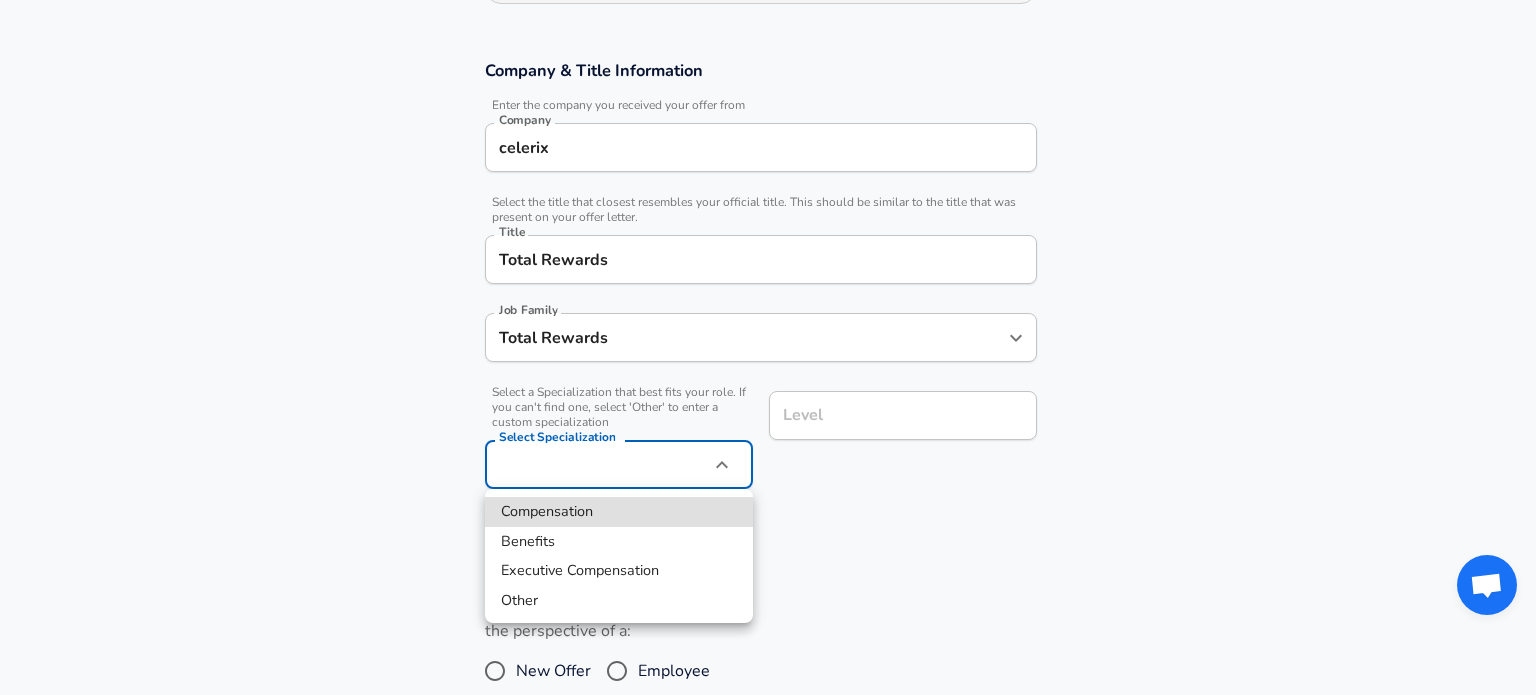 click on "Compensation" at bounding box center [619, 512] 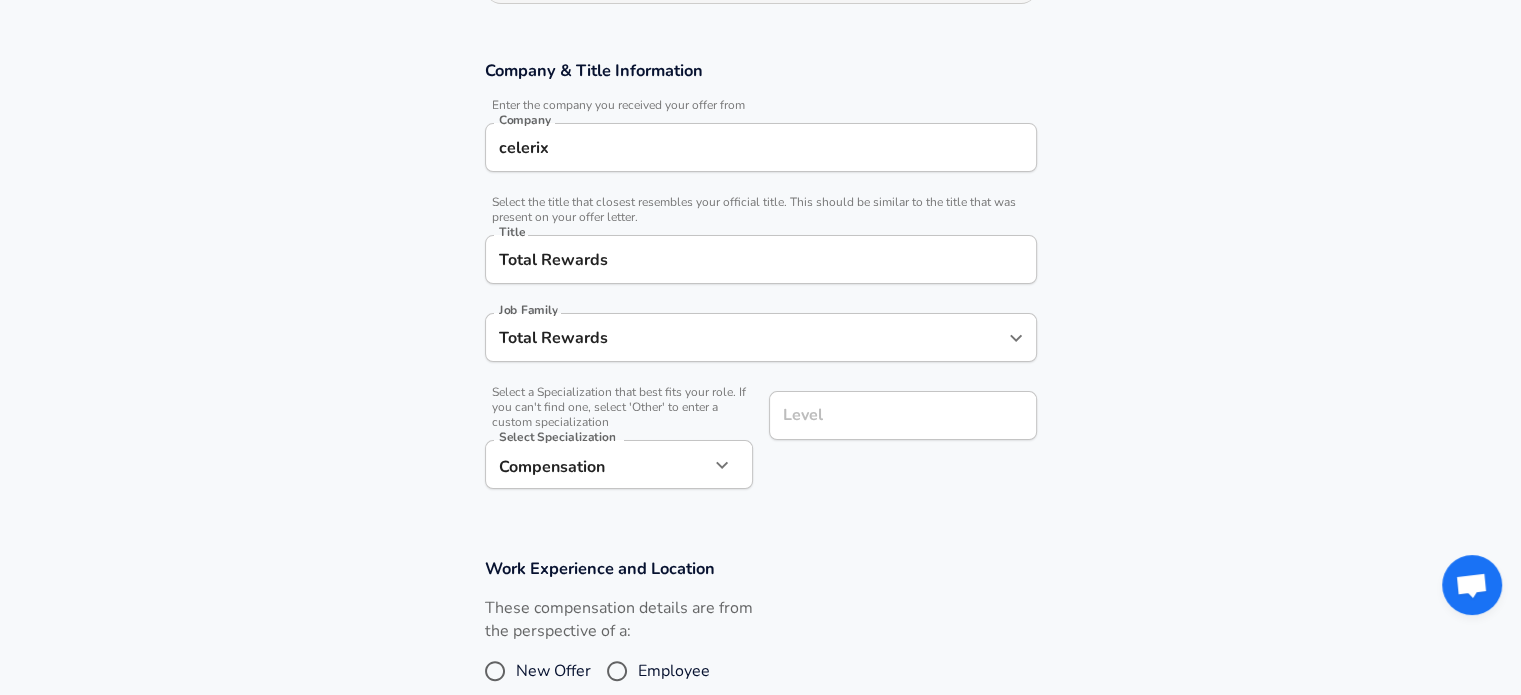 drag, startPoint x: 890, startPoint y: 522, endPoint x: 876, endPoint y: 500, distance: 26.076809 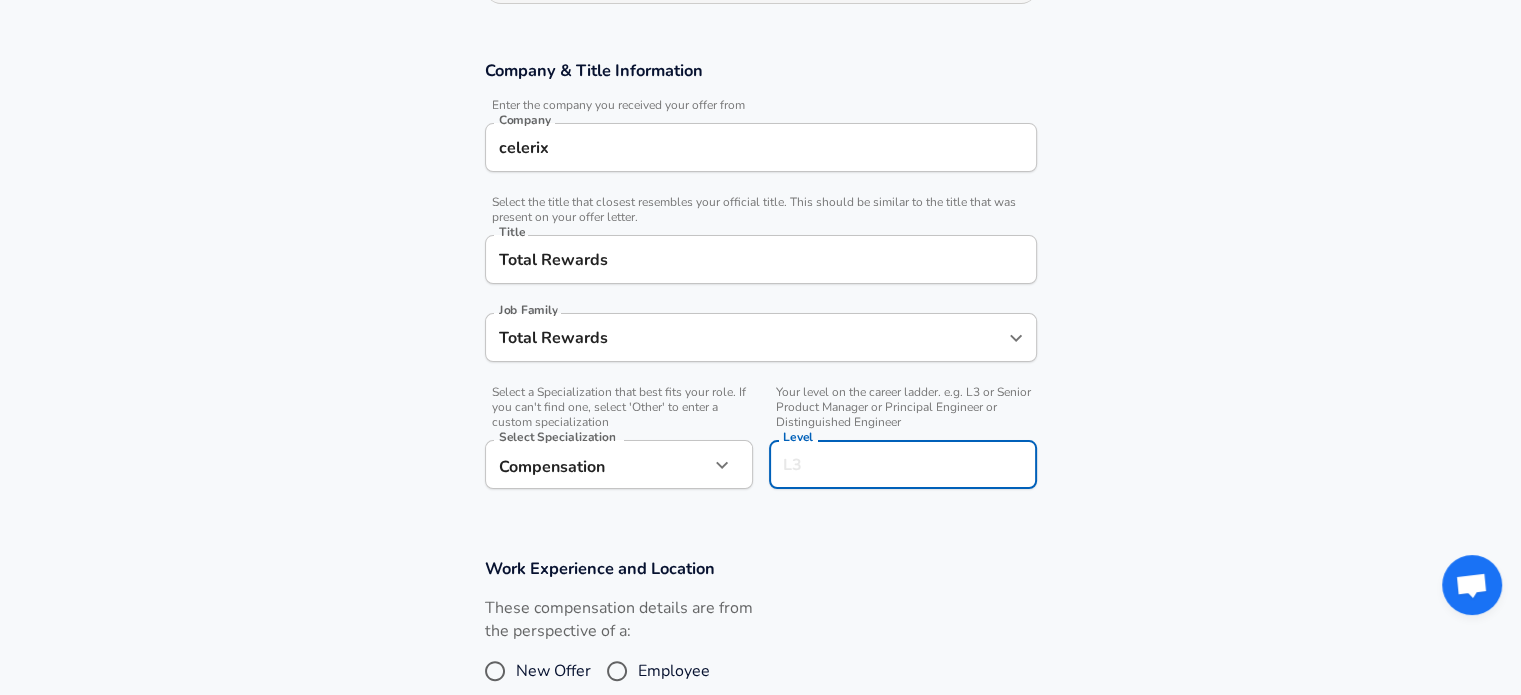 scroll, scrollTop: 360, scrollLeft: 0, axis: vertical 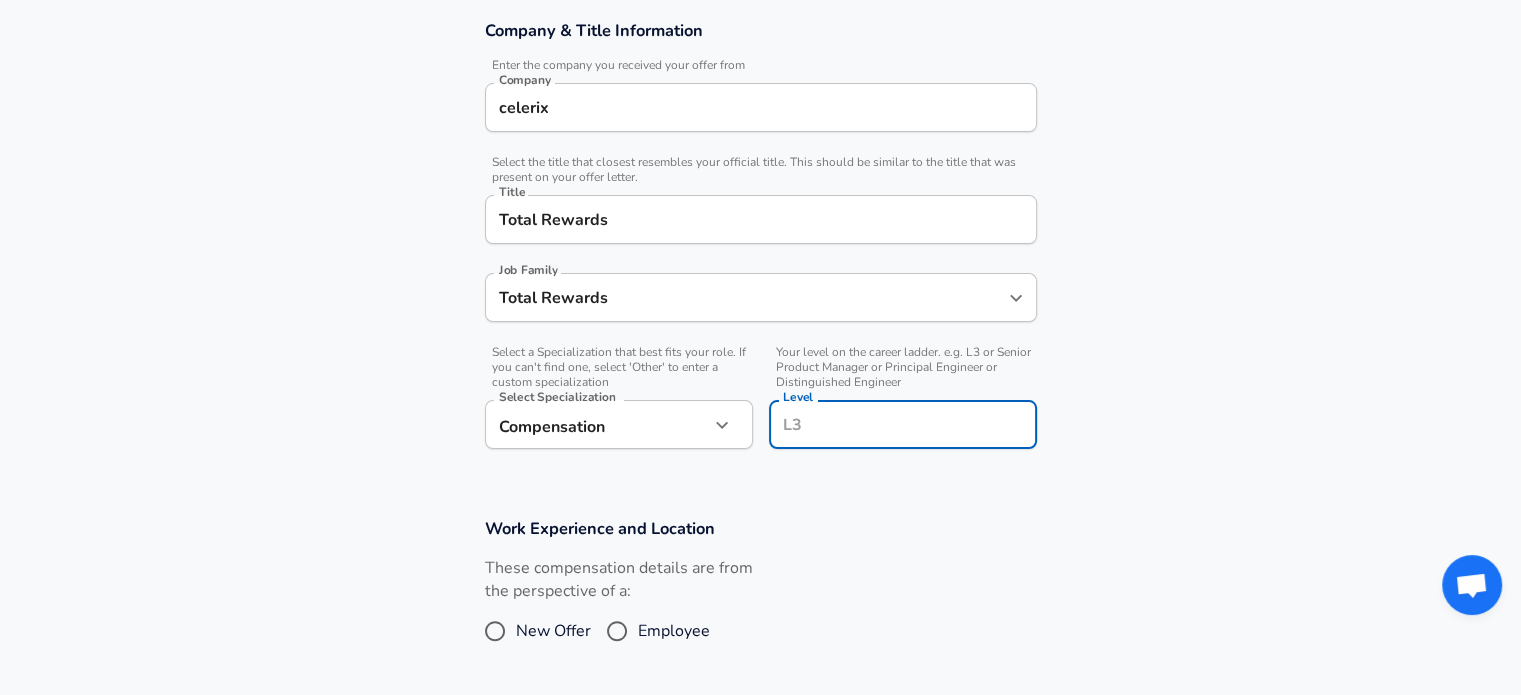 click on "Level" at bounding box center [903, 424] 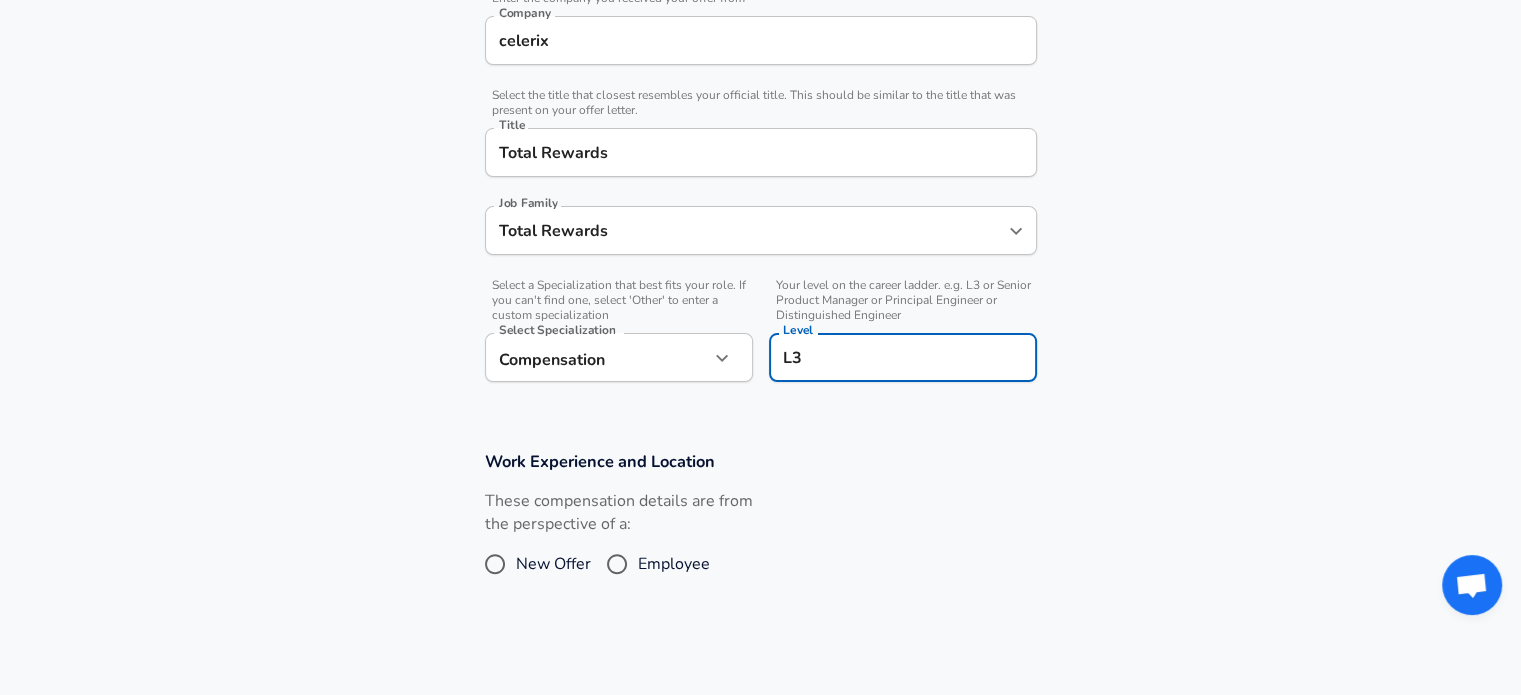 scroll, scrollTop: 560, scrollLeft: 0, axis: vertical 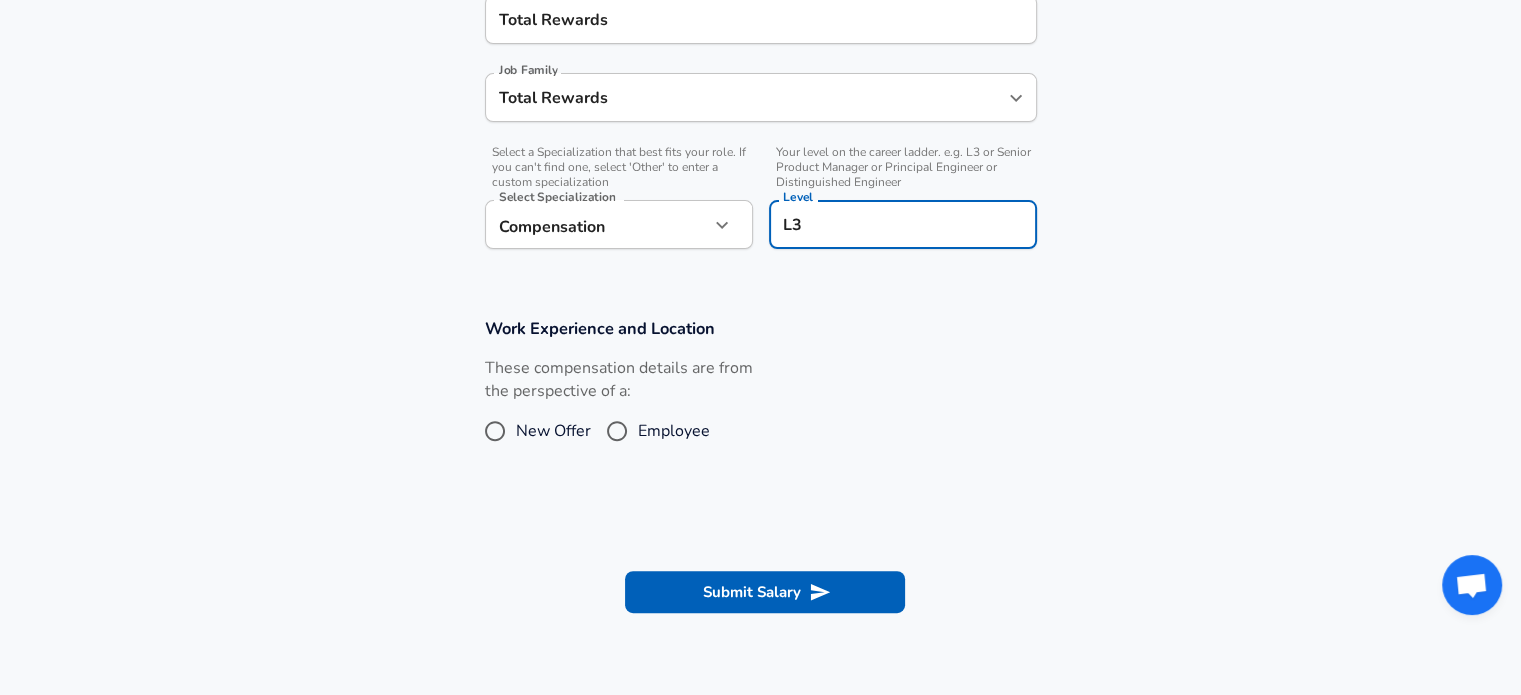 type on "L3" 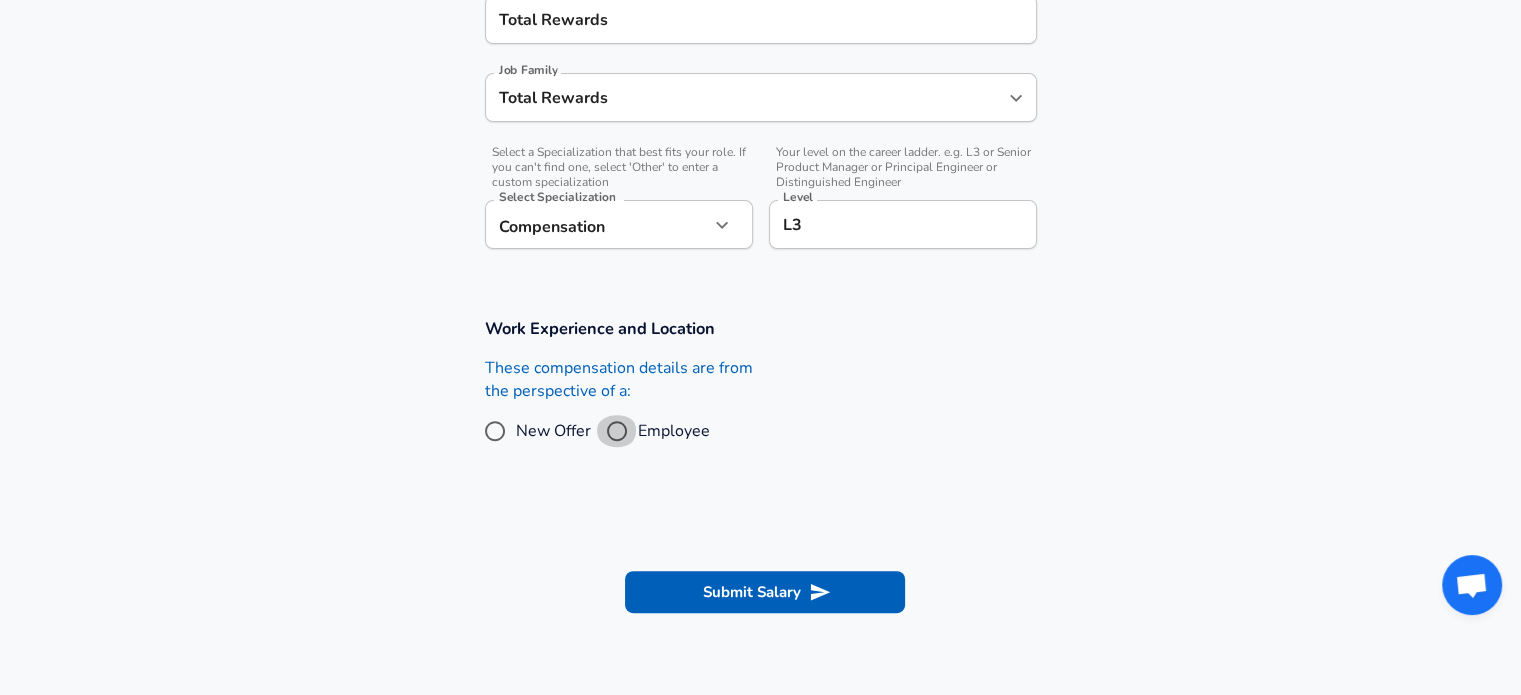 click on "Employee" at bounding box center [617, 431] 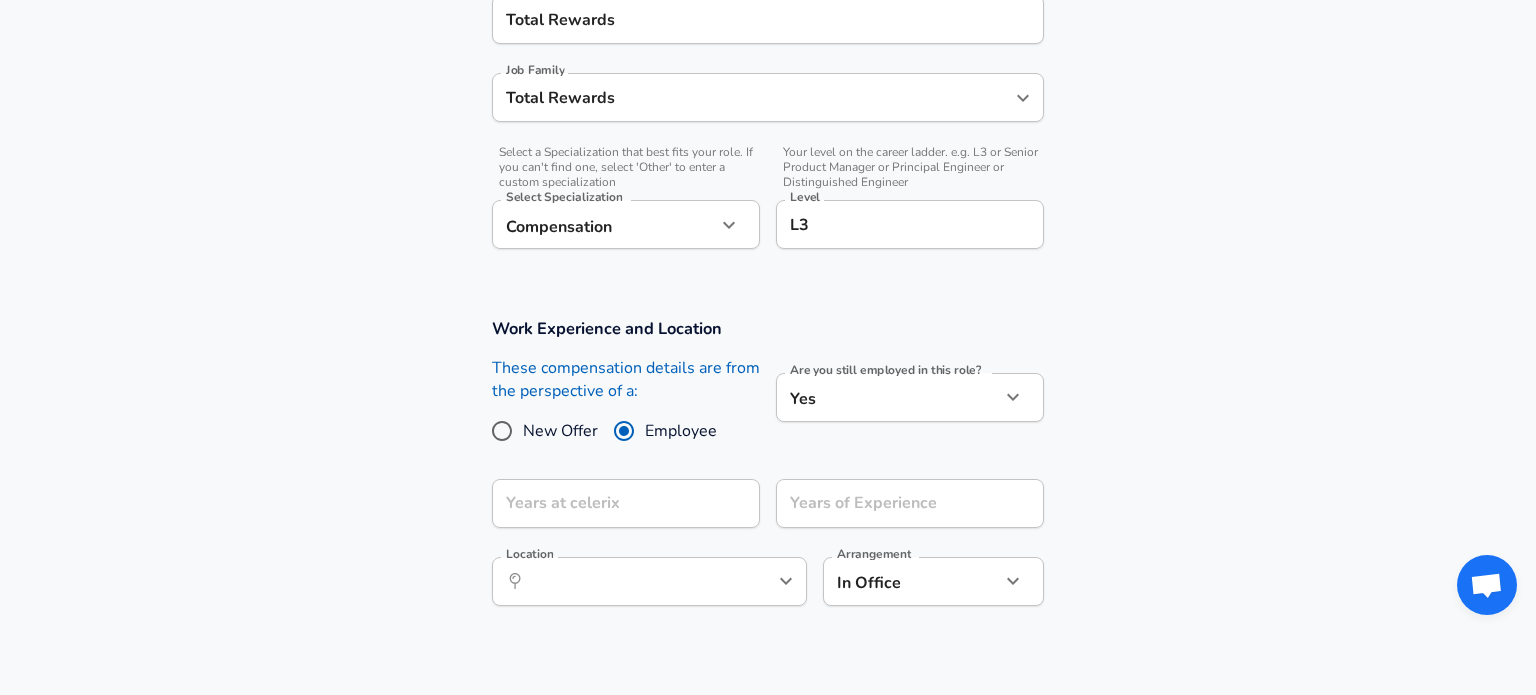 click on "Restart Add Your Salary Upload your offer letter   to verify your submission Enhance Privacy and Anonymity No Automatically hides specific fields until there are enough submissions to safely display the full details.   More Details Based on your submission and the data points that we have already collected, we will automatically hide and anonymize specific fields if there aren't enough data points to remain sufficiently anonymous. Company & Title Information   Enter the company you received your offer from Company celerix Company   Select the title that closest resembles your official title. This should be similar to the title that was present on your offer letter. Title Total Rewards Title Job Family Total Rewards Job Family   Select a Specialization that best fits your role. If you can't find one, select 'Other' to enter a custom specialization Select Specialization Compensation Compensation Select Specialization   Level L3 Level Work Experience and Location New Offer Employee Yes yes Years at celerix ​" at bounding box center (768, -213) 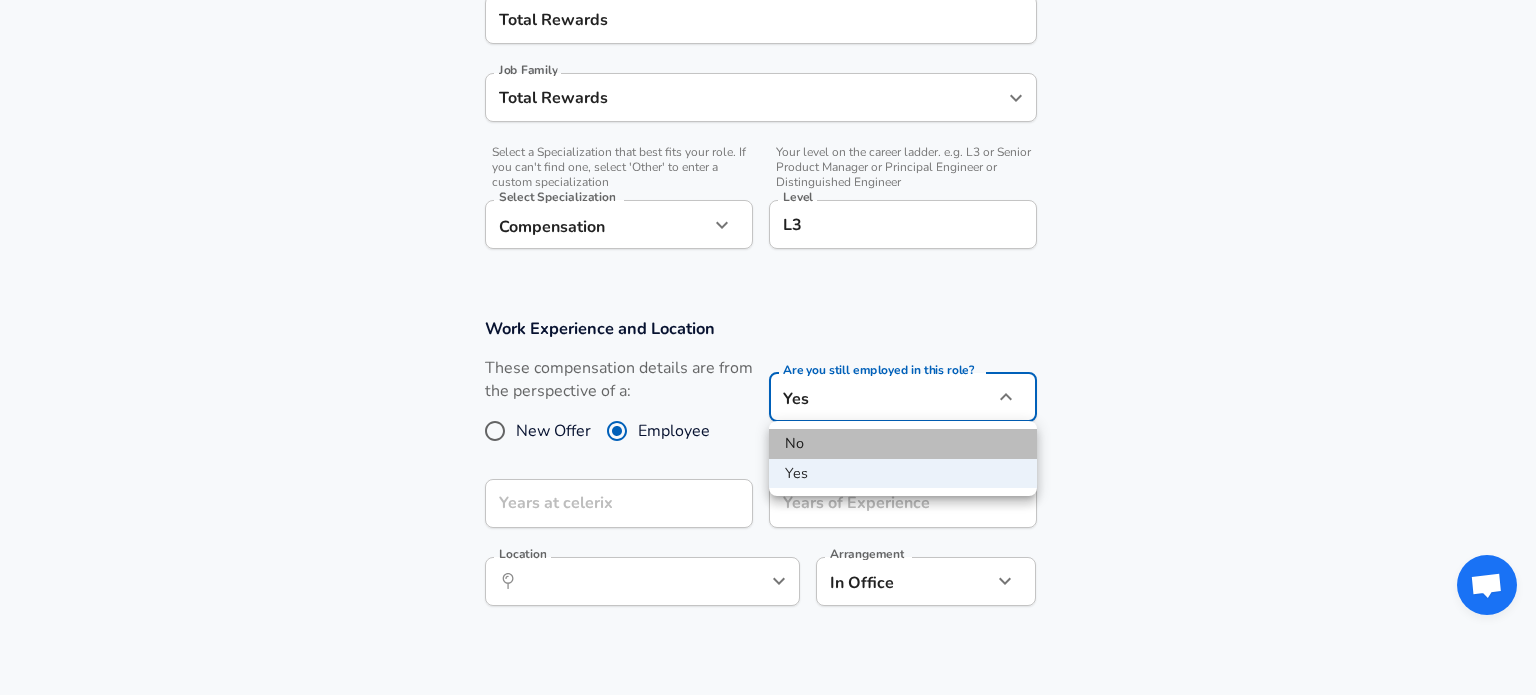 click on "No" at bounding box center [903, 444] 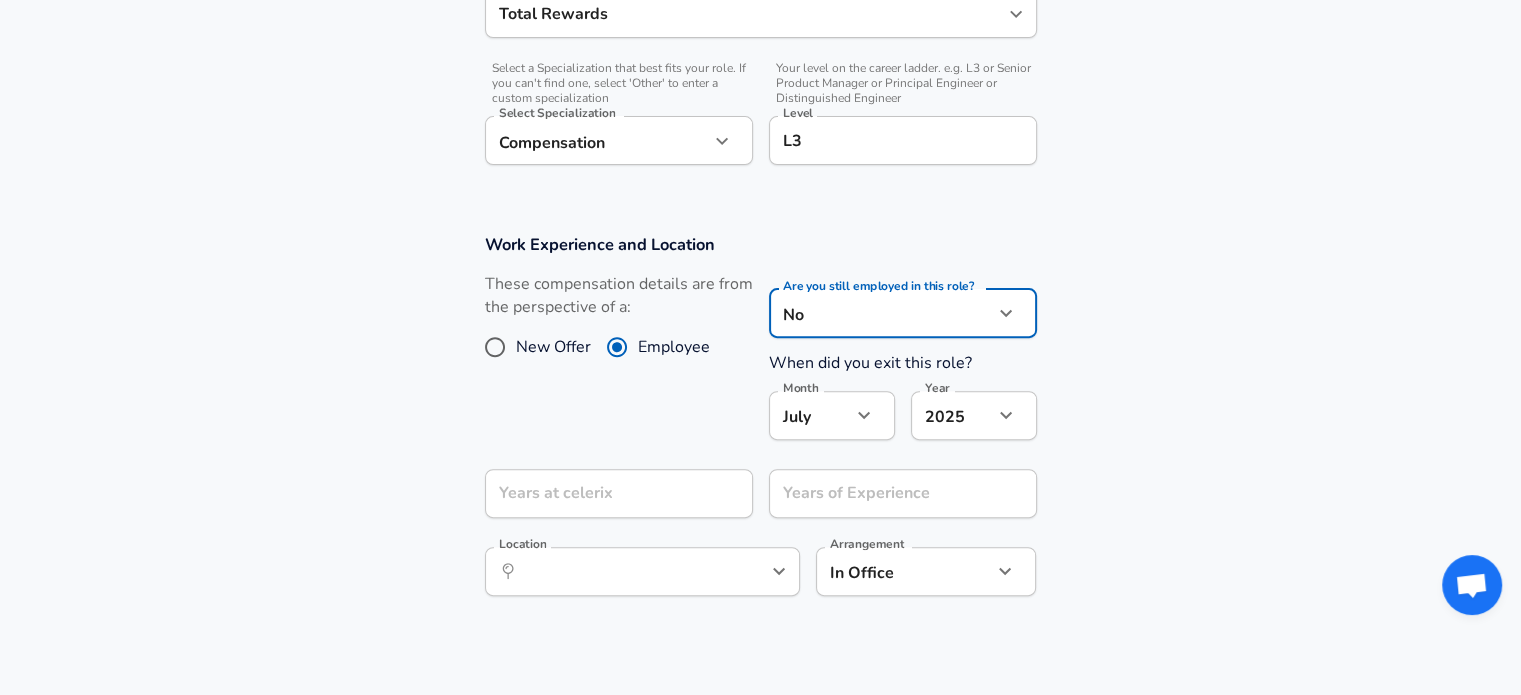 scroll, scrollTop: 860, scrollLeft: 0, axis: vertical 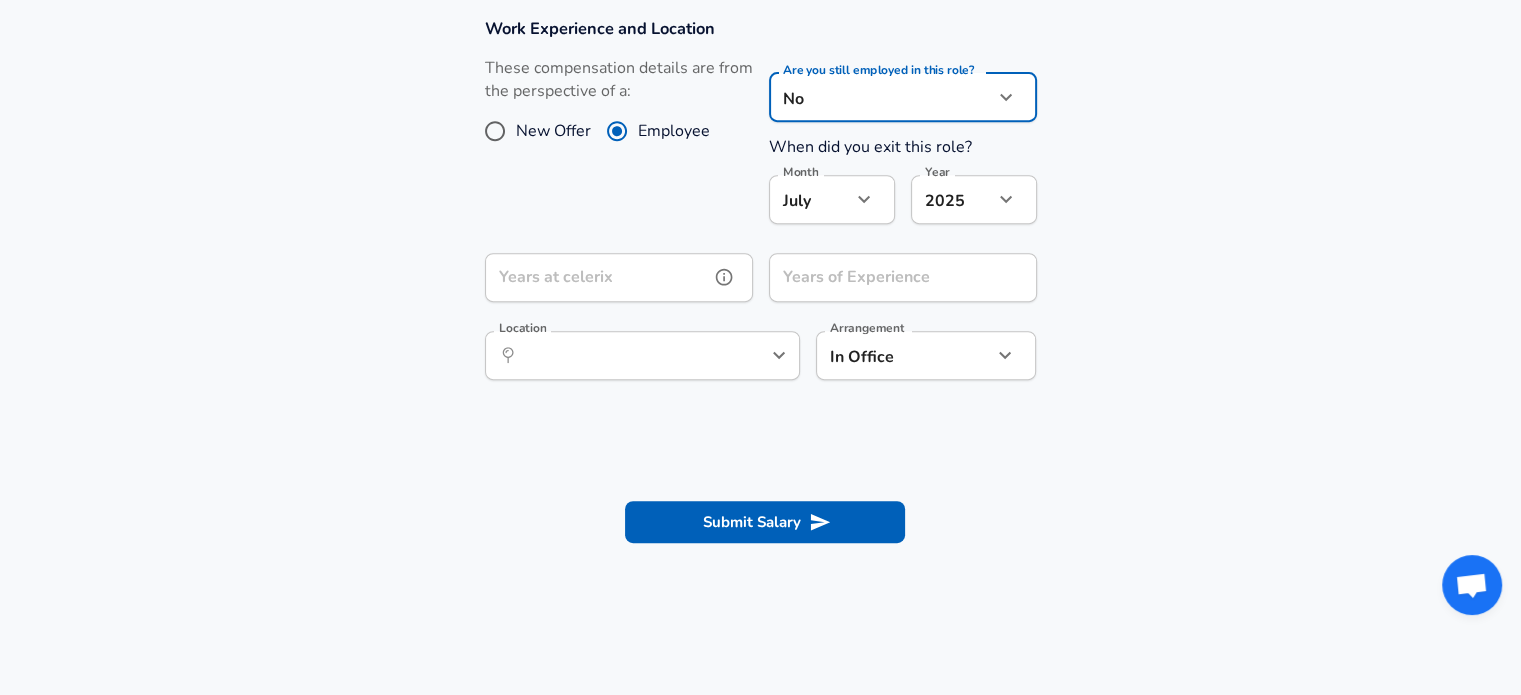 click on "Years at celerix" at bounding box center [597, 277] 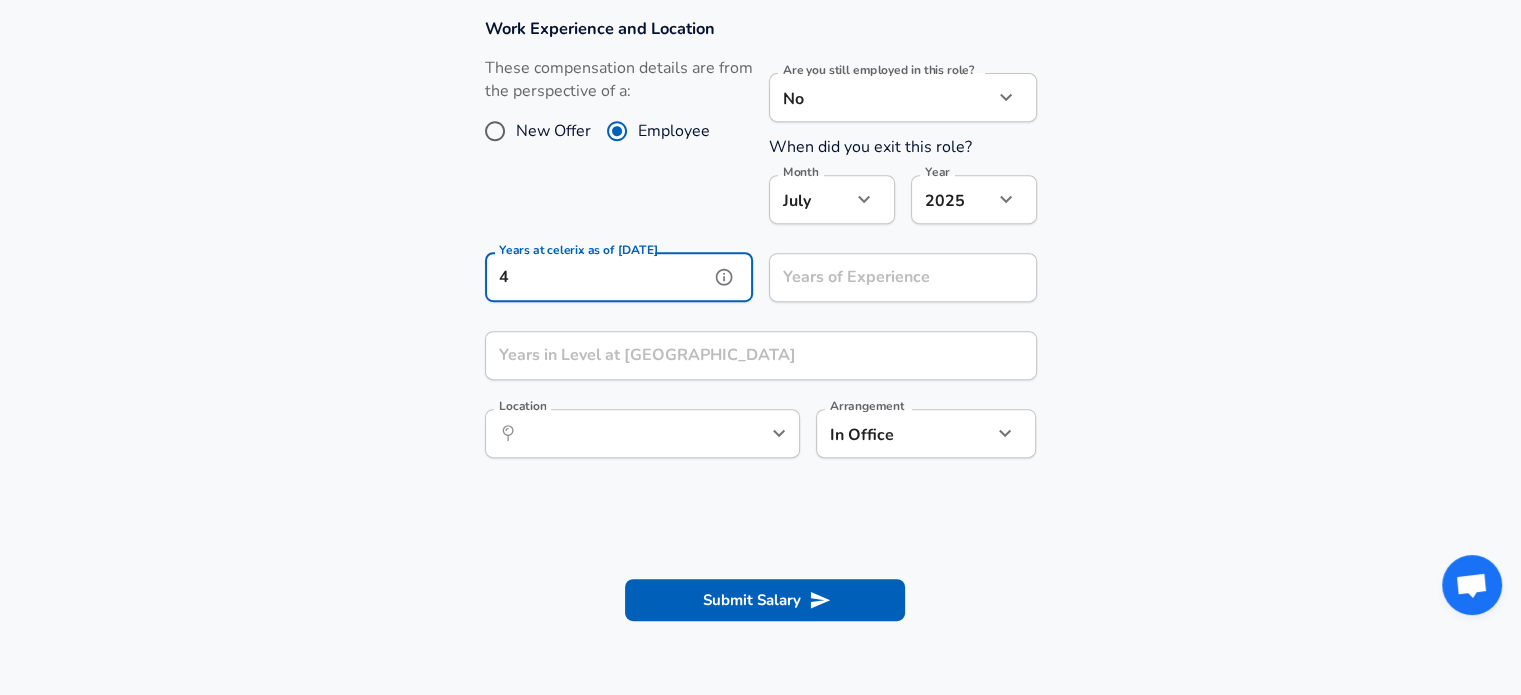 type on "4" 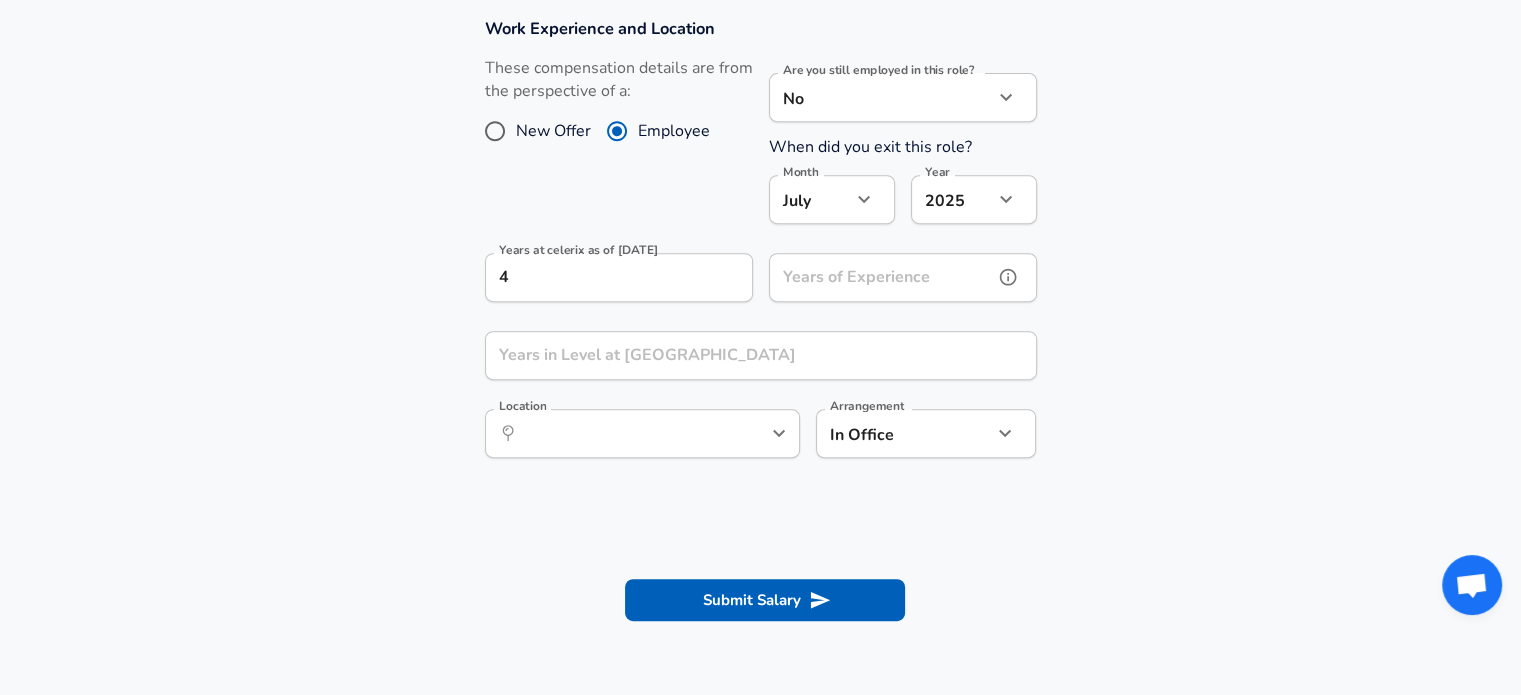 click on "Years of Experience Years of Experience" at bounding box center (903, 280) 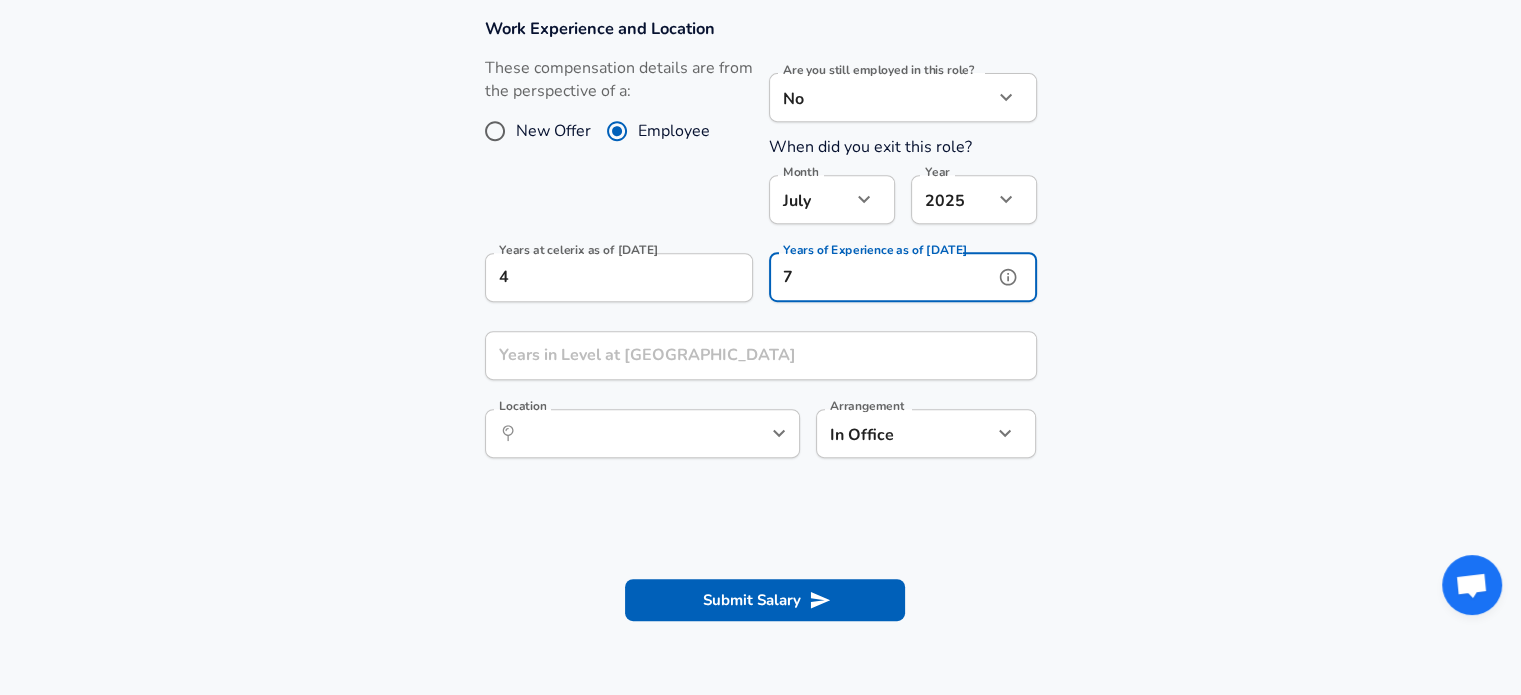 type on "7" 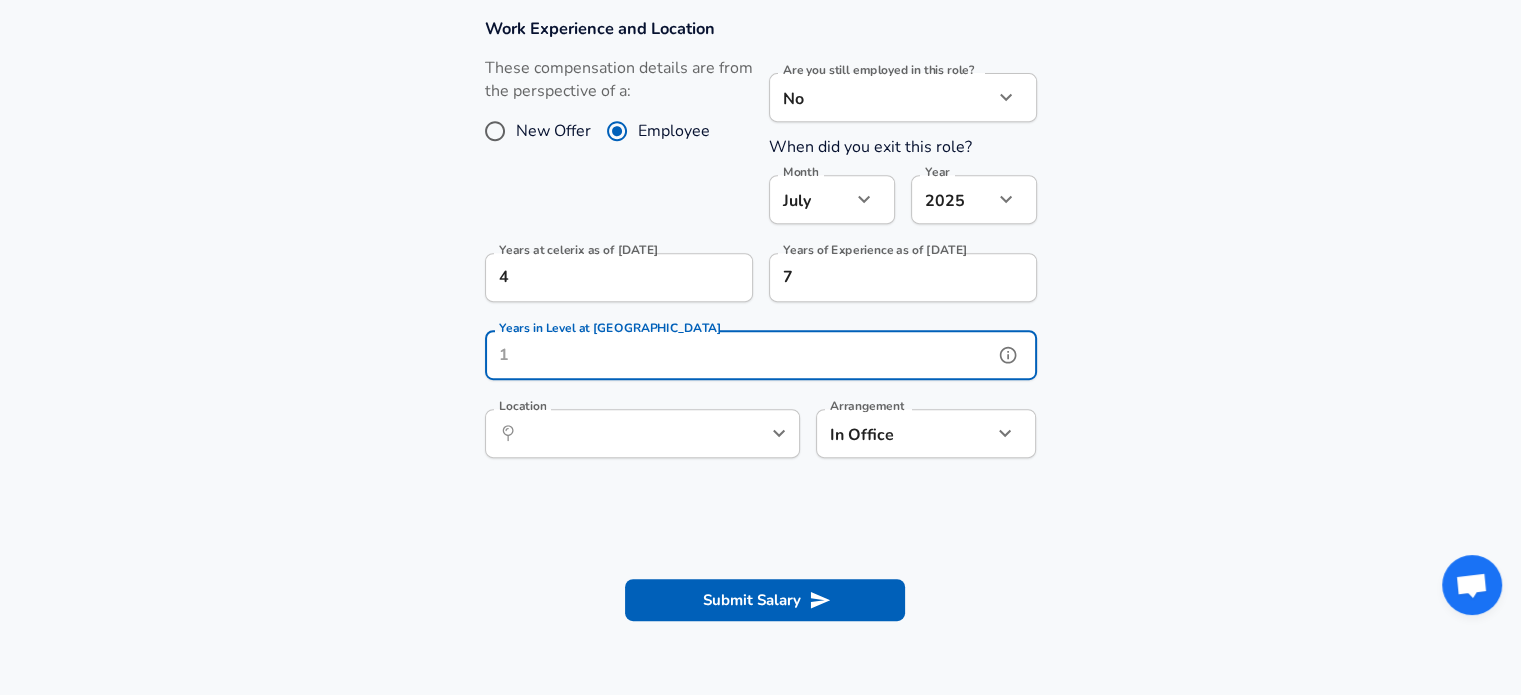 click on "Years in Level at celerix" at bounding box center [739, 355] 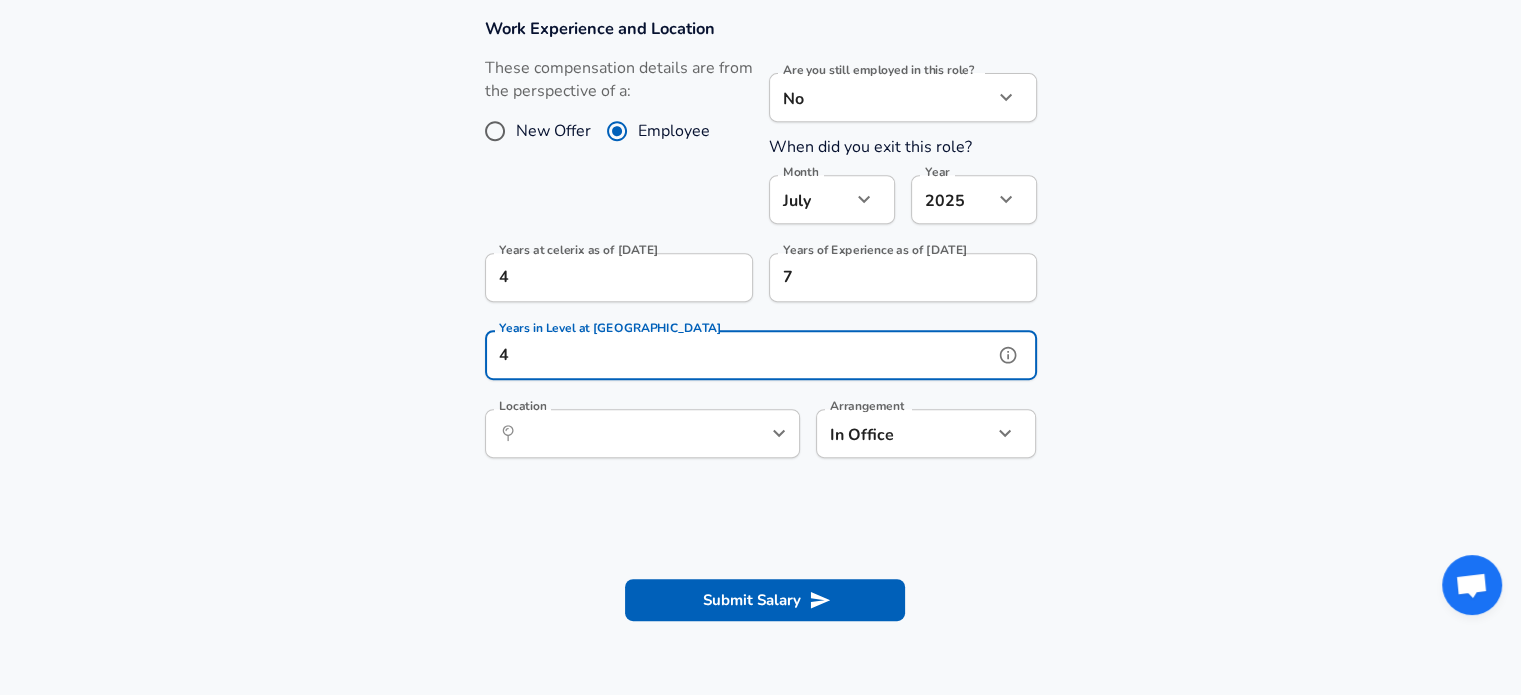 type on "4" 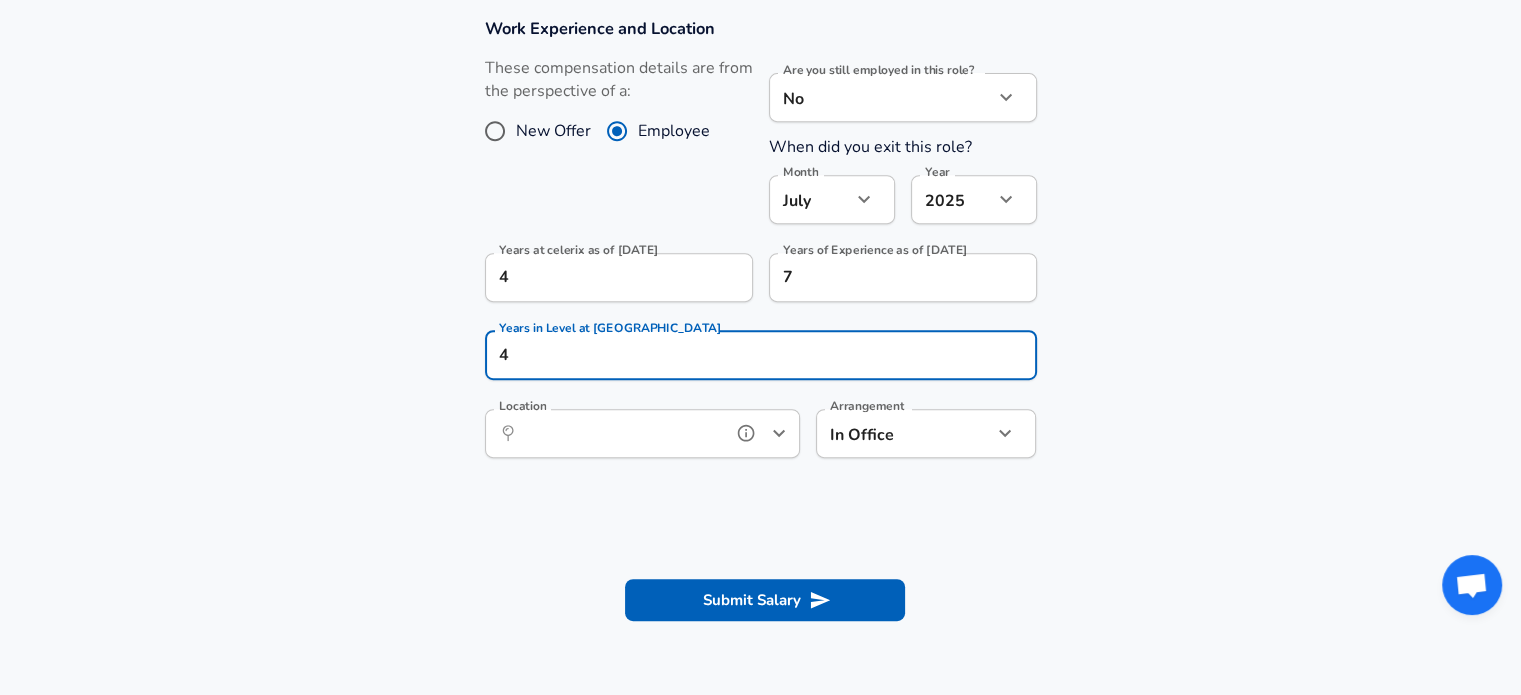 click on "Location" at bounding box center (620, 433) 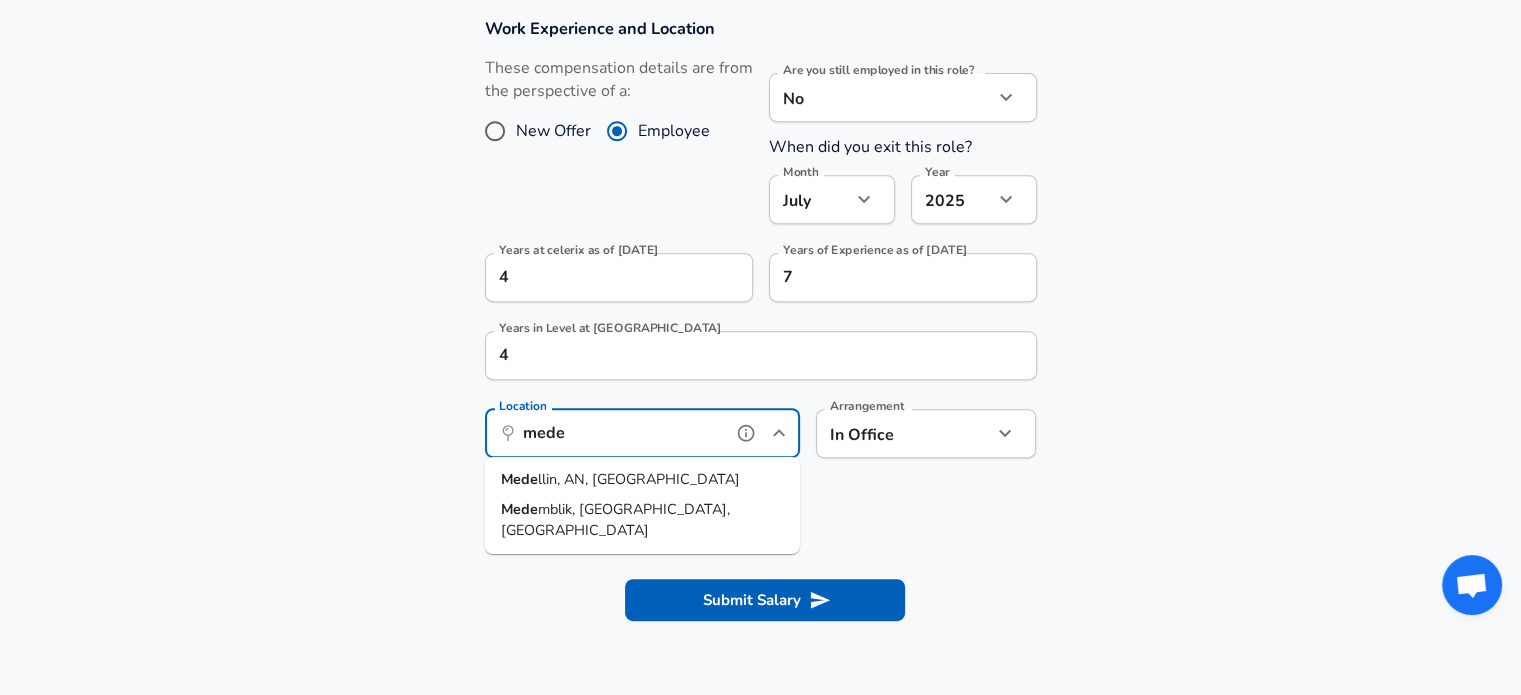 drag, startPoint x: 620, startPoint y: 481, endPoint x: 629, endPoint y: 489, distance: 12.0415945 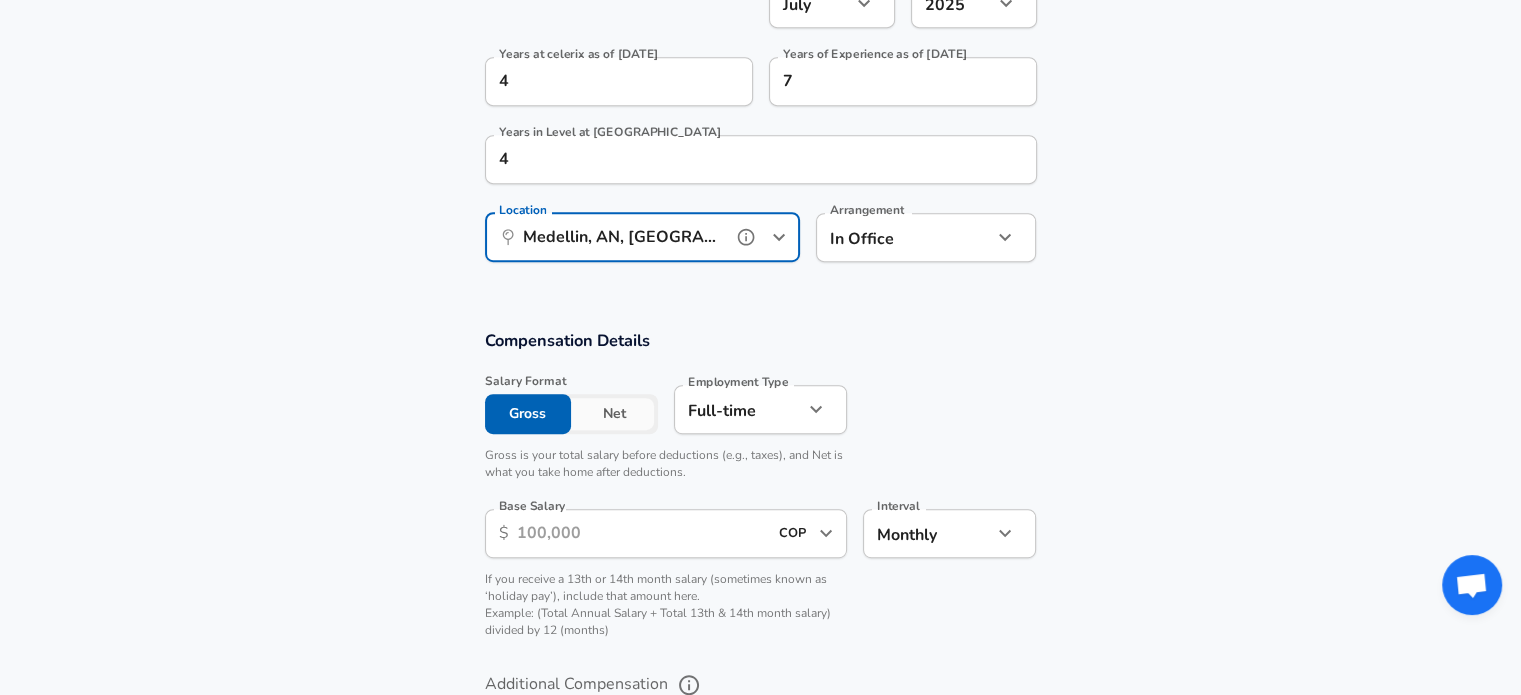 scroll, scrollTop: 1060, scrollLeft: 0, axis: vertical 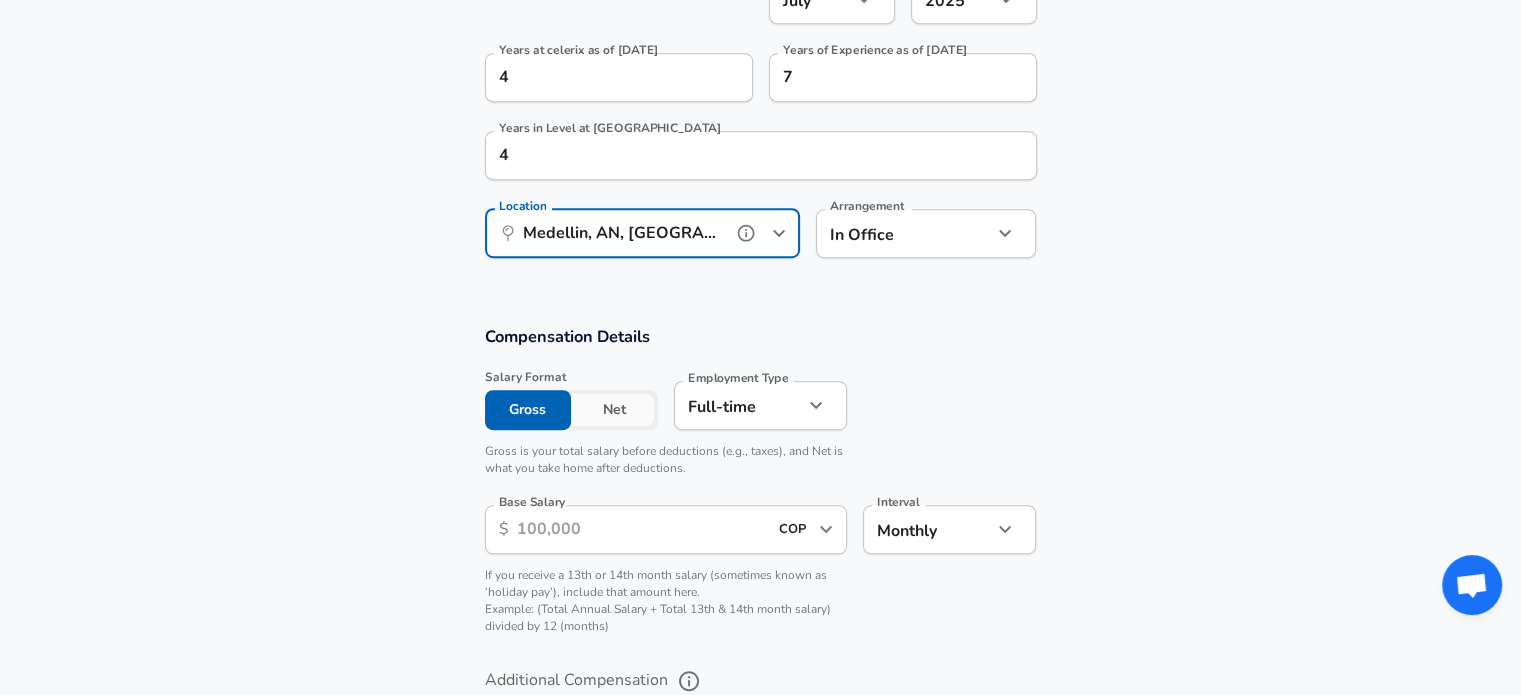 type on "Medellin, AN, Colombia" 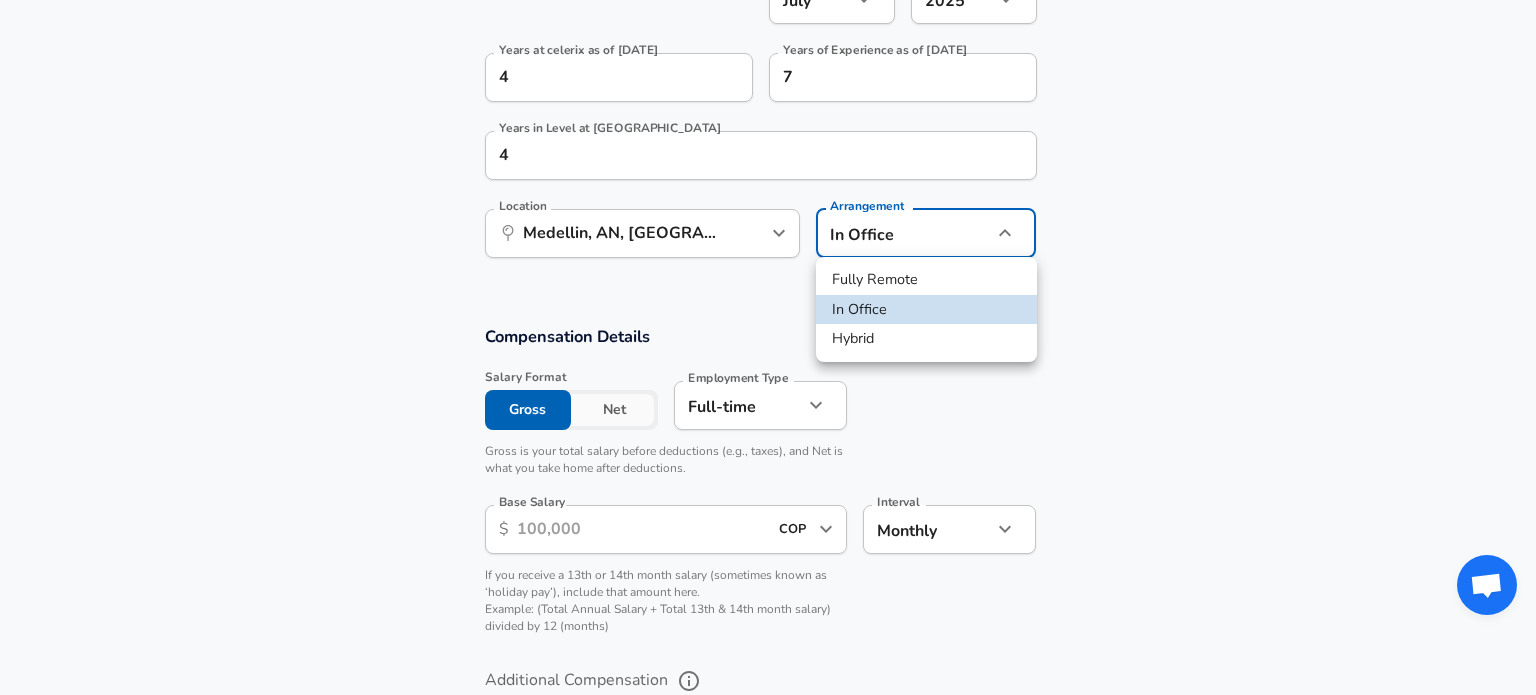 click on "Restart Add Your Salary Upload your offer letter   to verify your submission Enhance Privacy and Anonymity No Automatically hides specific fields until there are enough submissions to safely display the full details.   More Details Based on your submission and the data points that we have already collected, we will automatically hide and anonymize specific fields if there aren't enough data points to remain sufficiently anonymous. Company & Title Information   Enter the company you received your offer from Company celerix Company   Select the title that closest resembles your official title. This should be similar to the title that was present on your offer letter. Title Total Rewards Title Job Family Total Rewards Job Family   Select a Specialization that best fits your role. If you can't find one, select 'Other' to enter a custom specialization Select Specialization Compensation Compensation Select Specialization   Level L3 Level Work Experience and Location New Offer Employee No no Month July 7 Month Year" at bounding box center (768, -713) 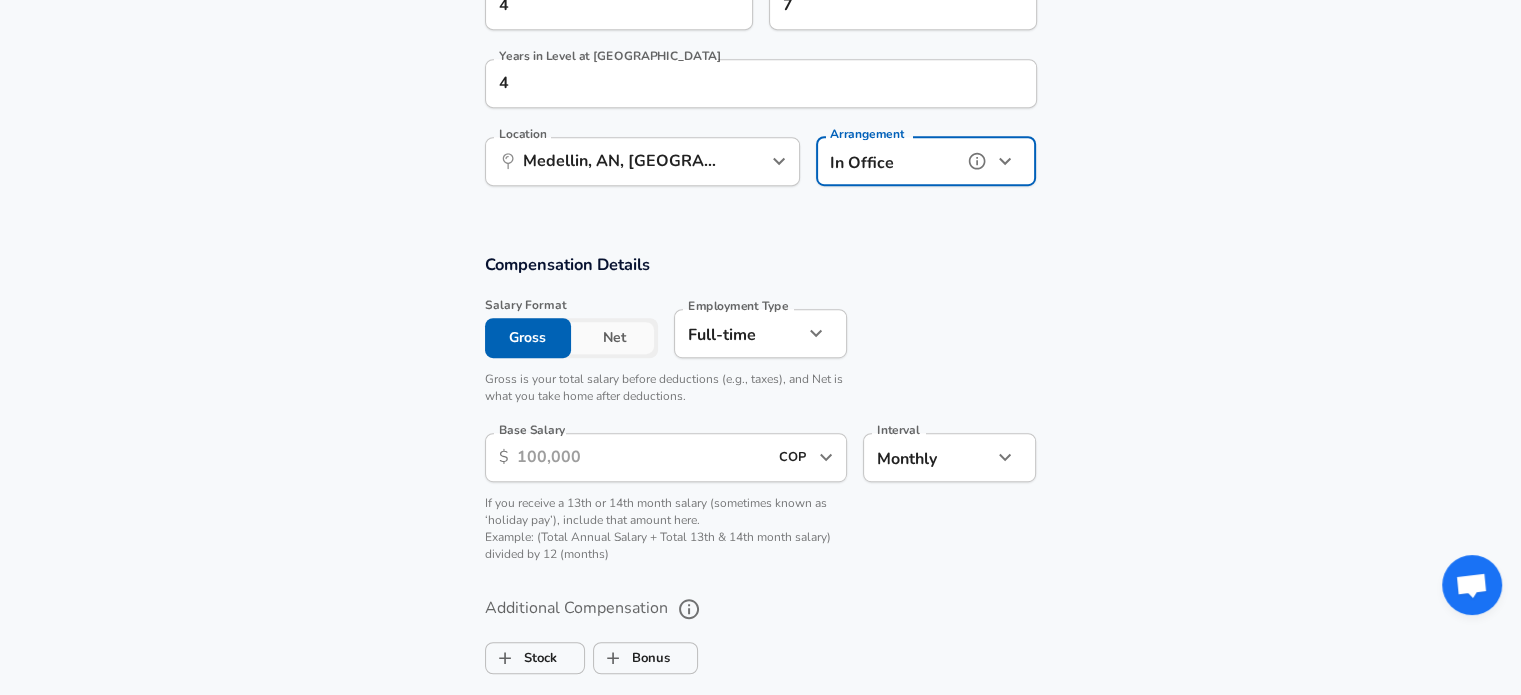 scroll, scrollTop: 1260, scrollLeft: 0, axis: vertical 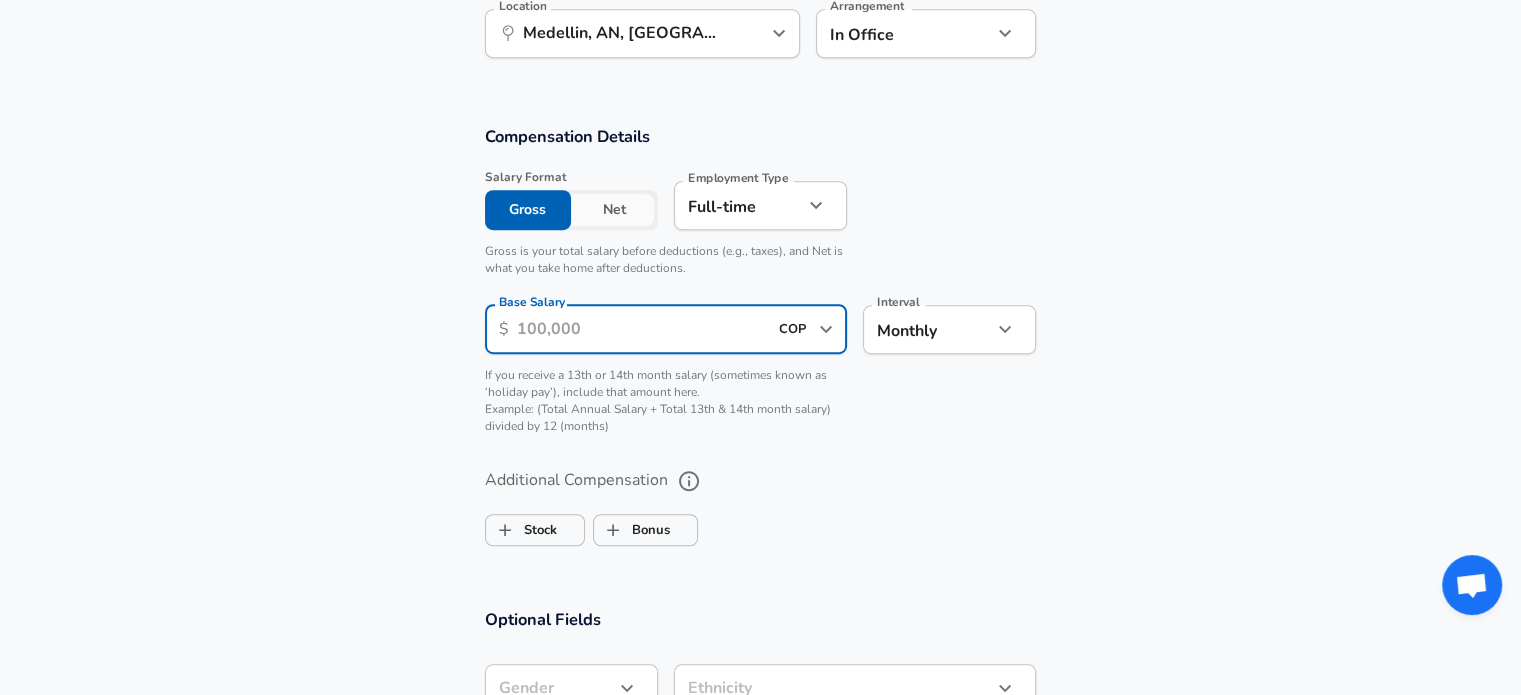 click on "Base Salary" at bounding box center (642, 329) 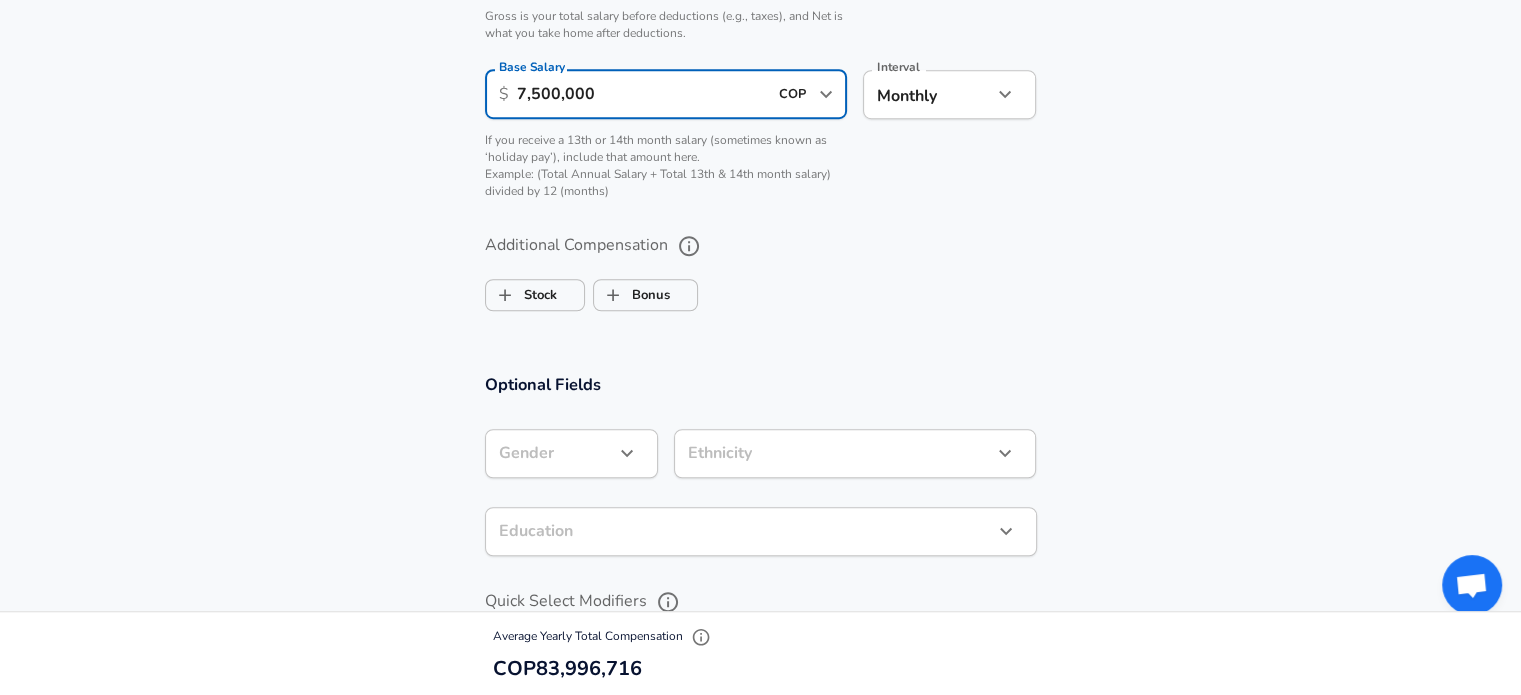 scroll, scrollTop: 1560, scrollLeft: 0, axis: vertical 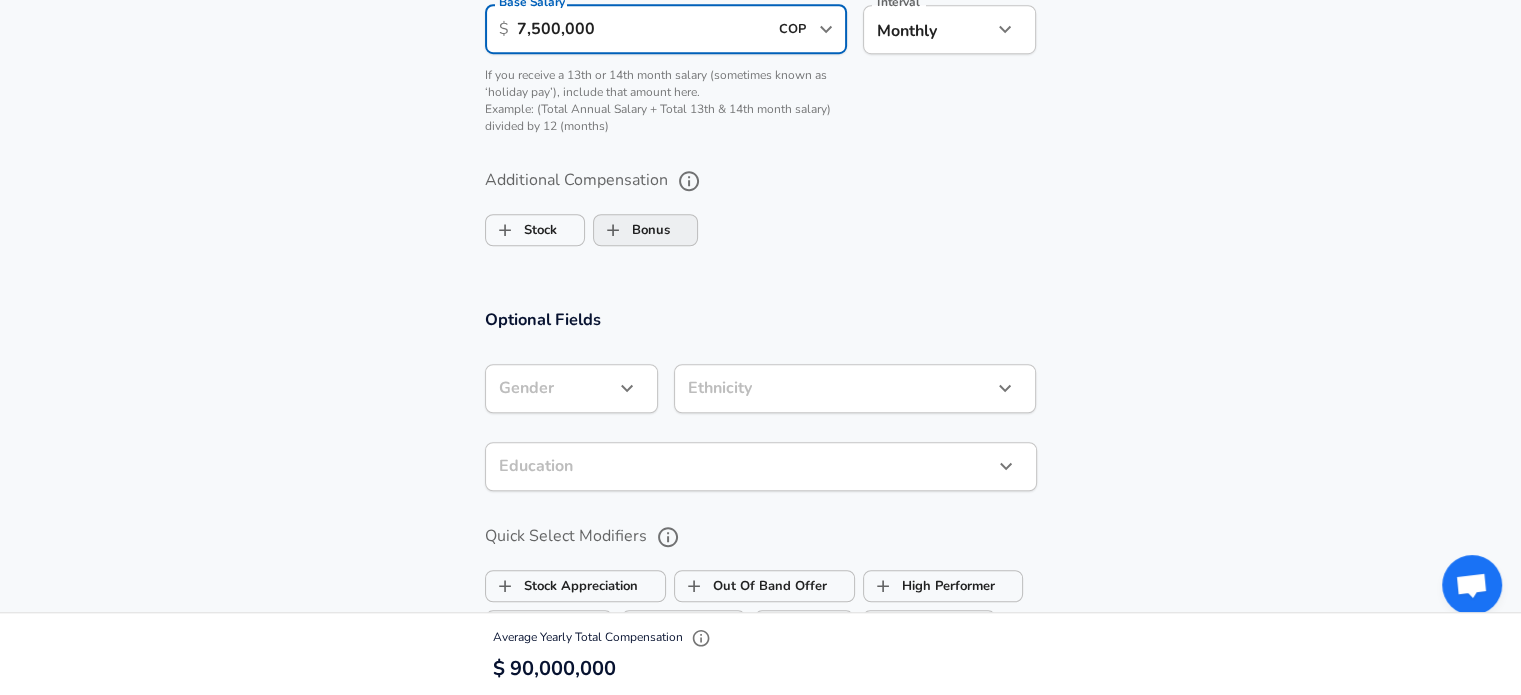 type on "7,500,000" 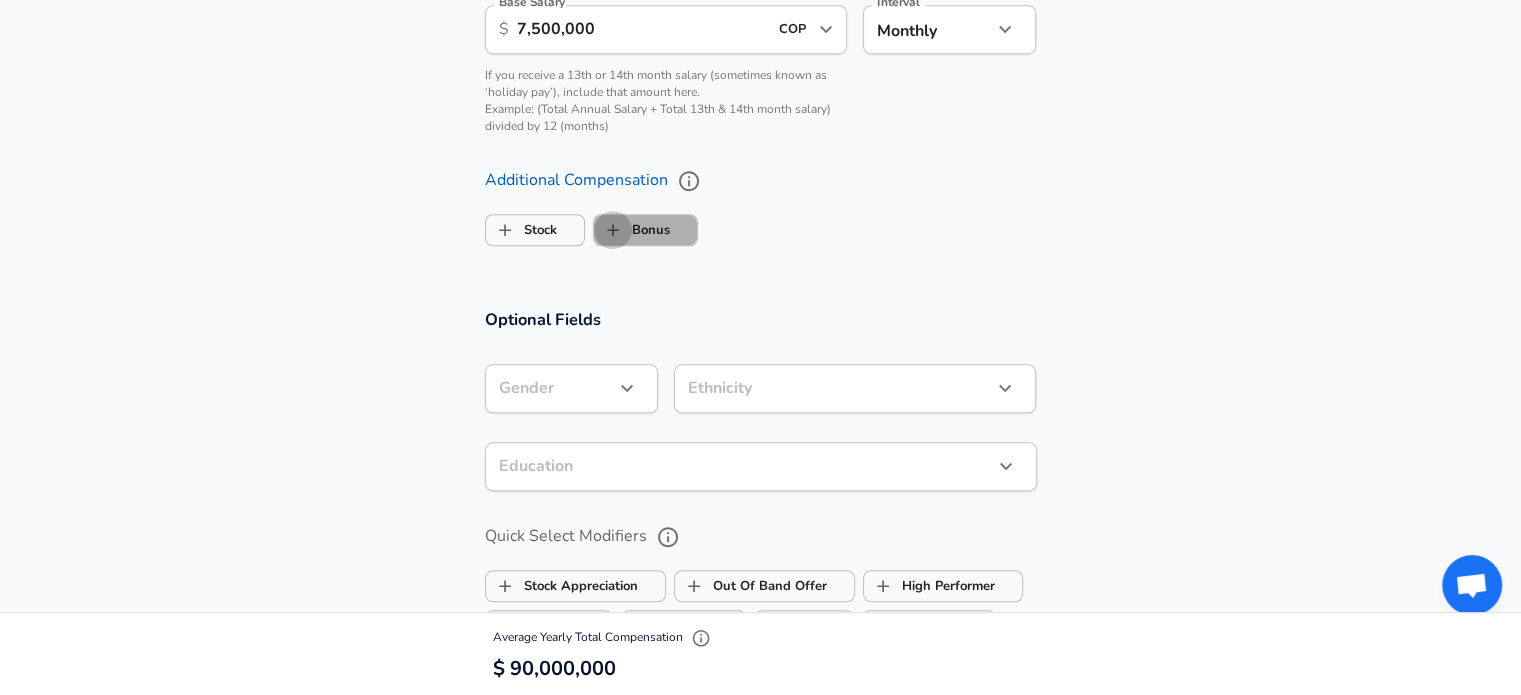 click on "Bonus" at bounding box center (613, 230) 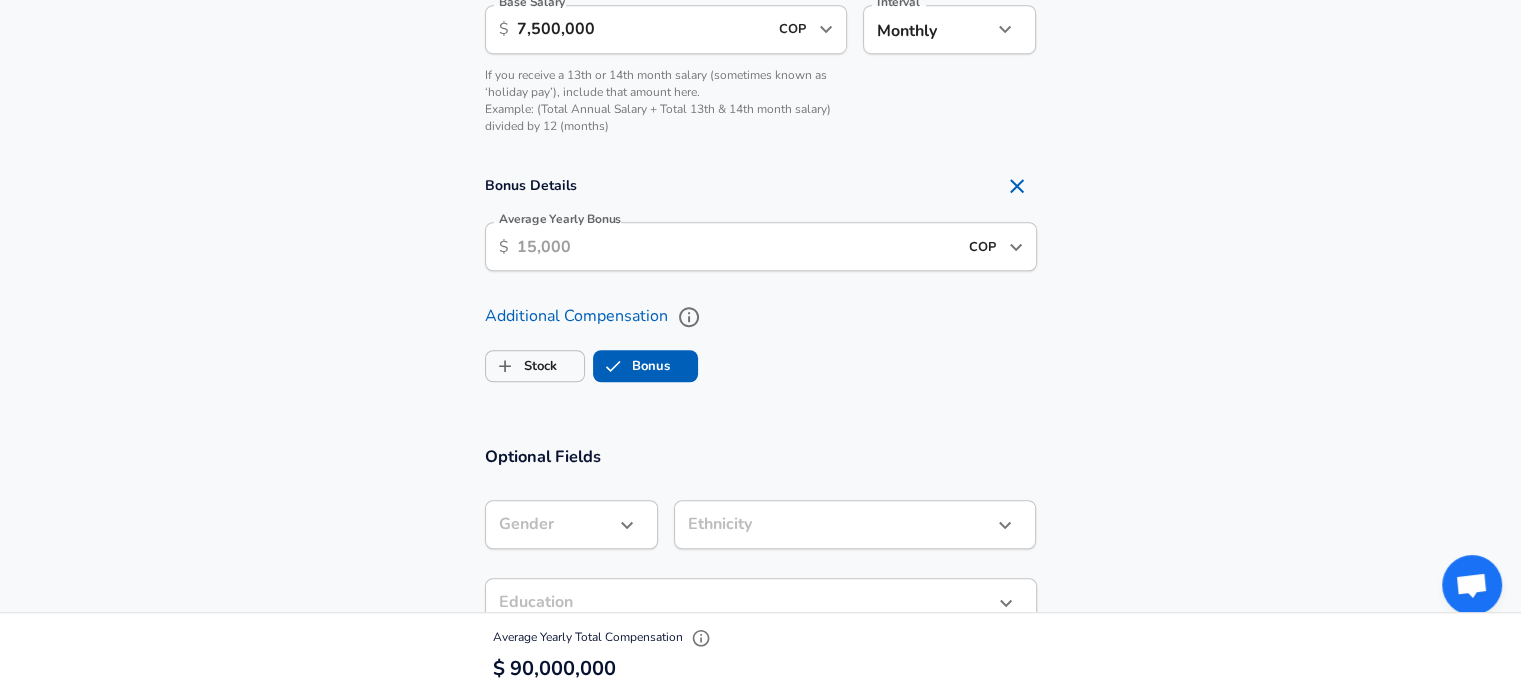 checkbox on "true" 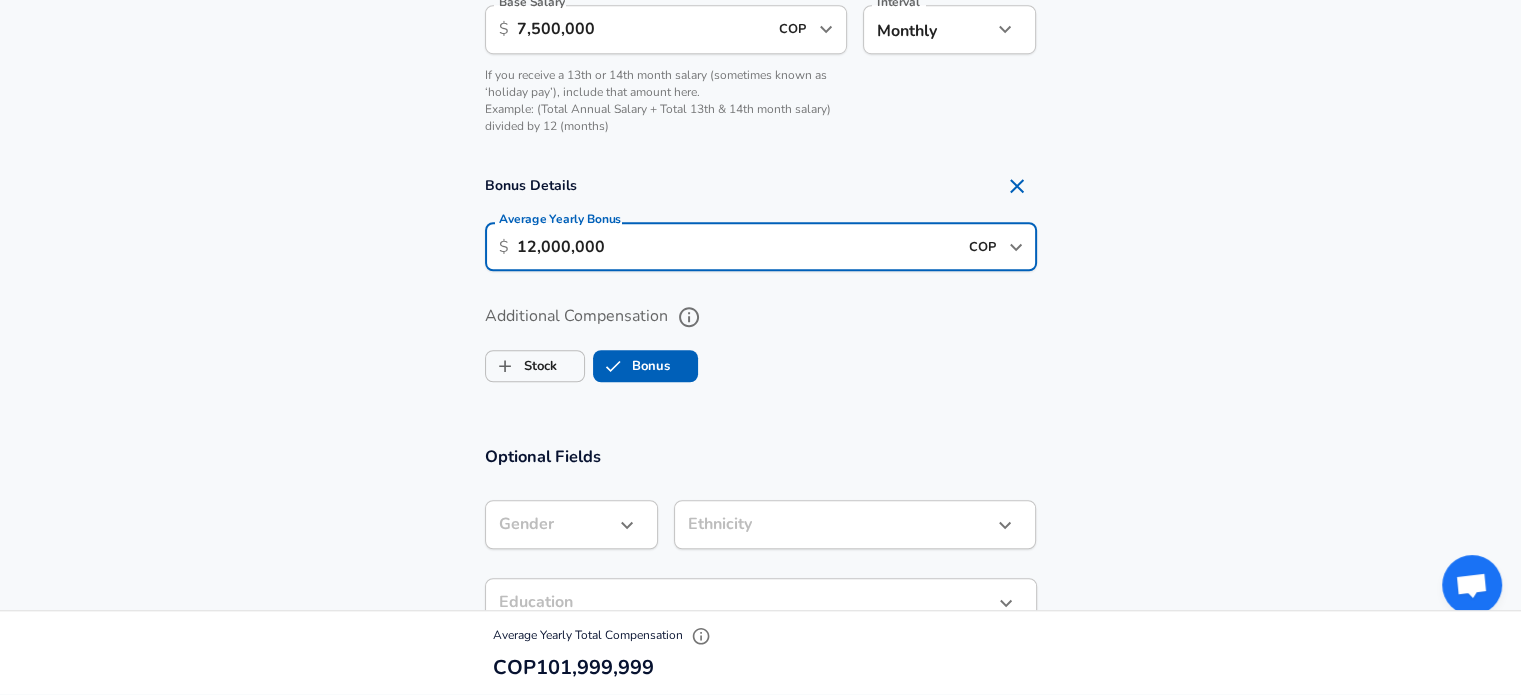 type on "12,000,000" 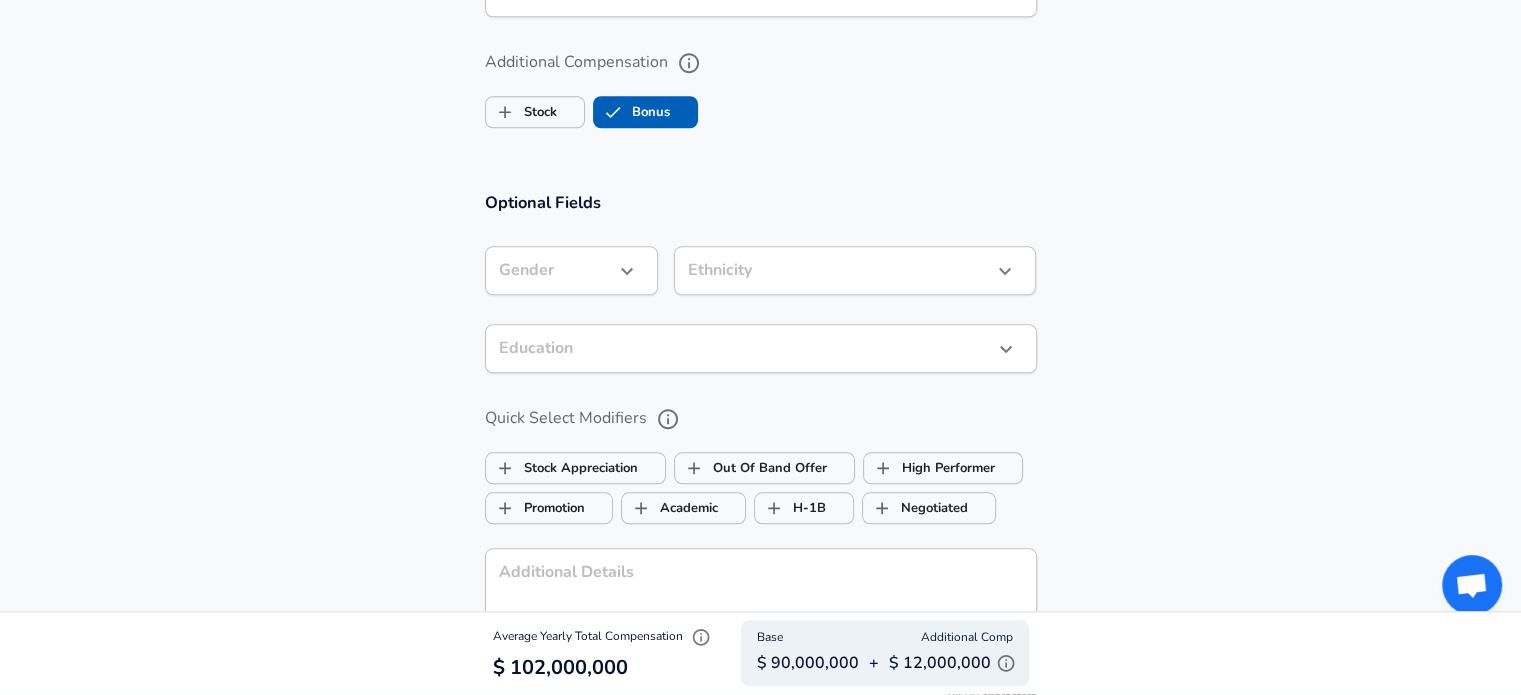 scroll, scrollTop: 1860, scrollLeft: 0, axis: vertical 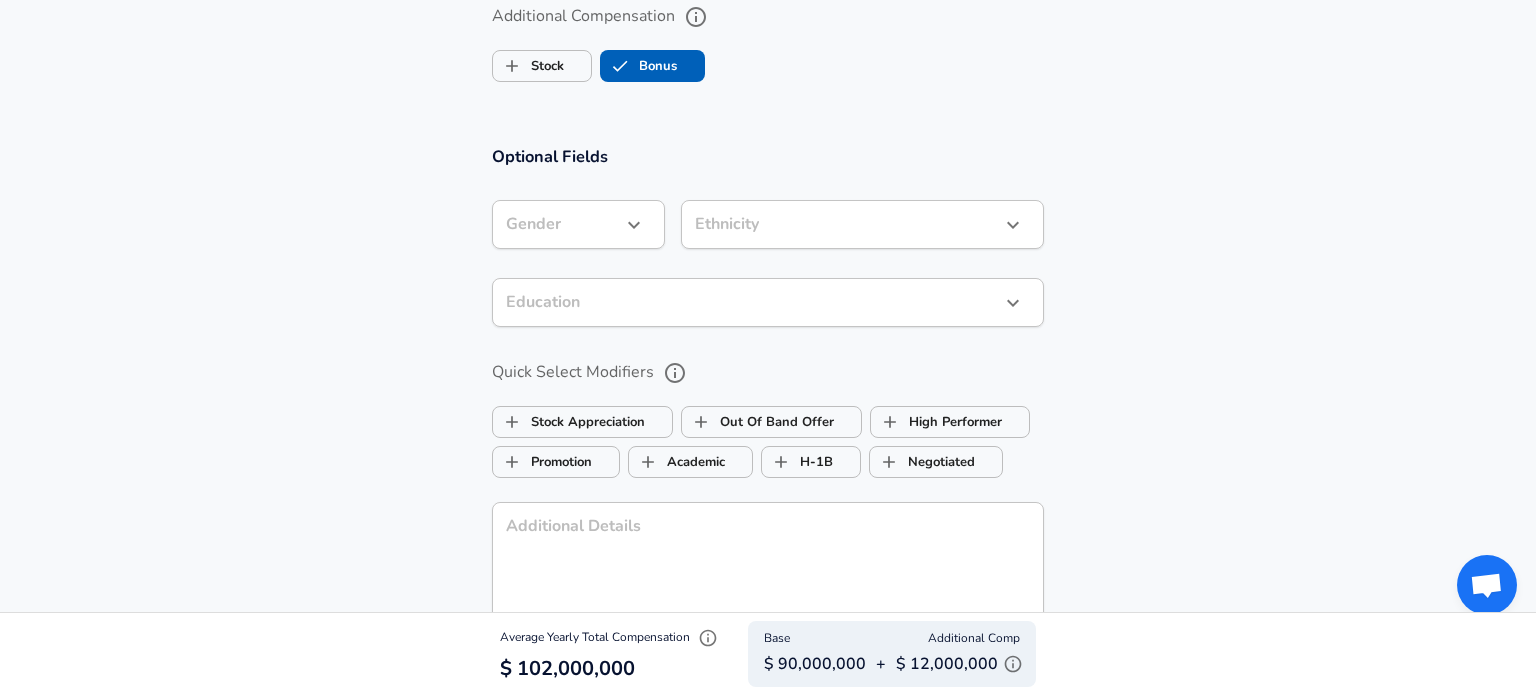 click on "Restart Add Your Salary Upload your offer letter   to verify your submission Enhance Privacy and Anonymity No Automatically hides specific fields until there are enough submissions to safely display the full details.   More Details Based on your submission and the data points that we have already collected, we will automatically hide and anonymize specific fields if there aren't enough data points to remain sufficiently anonymous. Company & Title Information   Enter the company you received your offer from Company celerix Company   Select the title that closest resembles your official title. This should be similar to the title that was present on your offer letter. Title Total Rewards Title Job Family Total Rewards Job Family   Select a Specialization that best fits your role. If you can't find one, select 'Other' to enter a custom specialization Select Specialization Compensation Compensation Select Specialization   Level L3 Level Work Experience and Location New Offer Employee No no Month July 7 Month Year" at bounding box center (768, -1513) 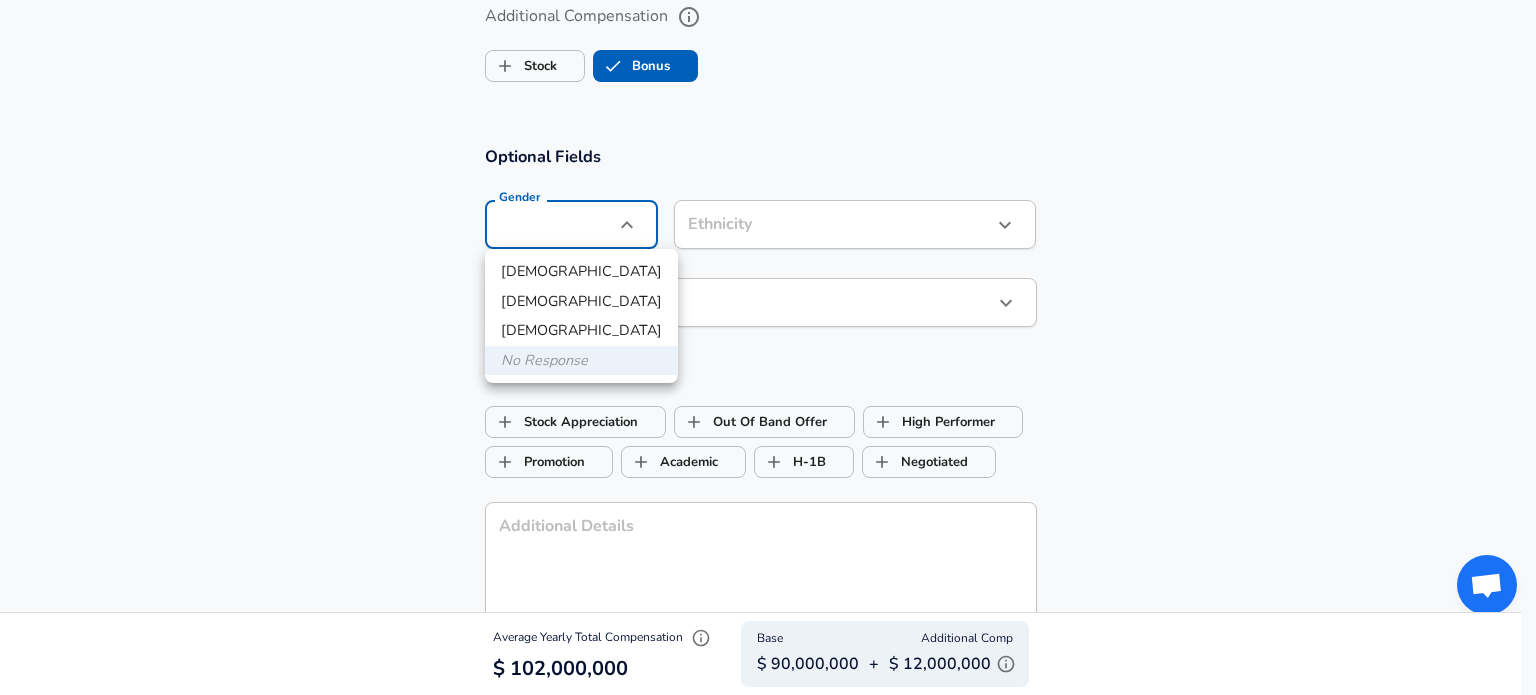 click on "Male" at bounding box center (581, 272) 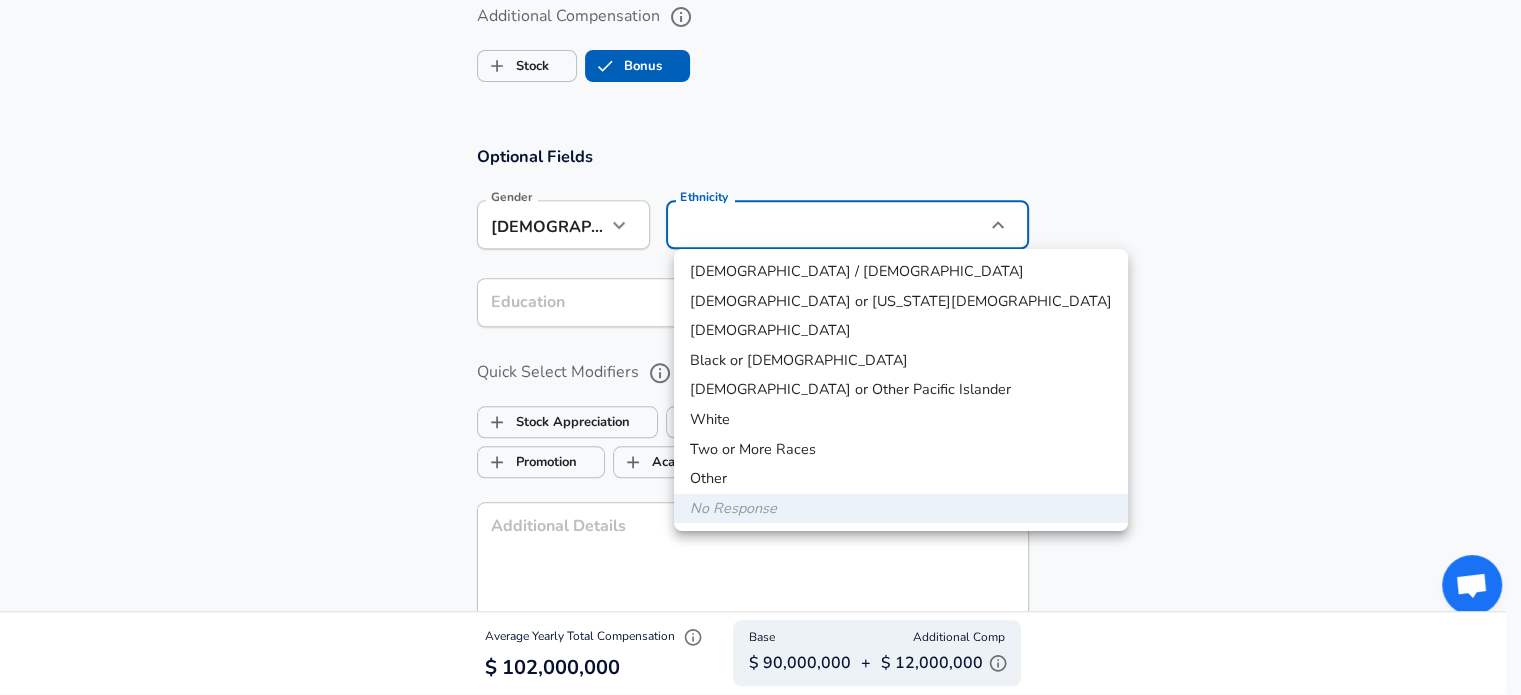 click on "Restart Add Your Salary Upload your offer letter   to verify your submission Enhance Privacy and Anonymity No Automatically hides specific fields until there are enough submissions to safely display the full details.   More Details Based on your submission and the data points that we have already collected, we will automatically hide and anonymize specific fields if there aren't enough data points to remain sufficiently anonymous. Company & Title Information   Enter the company you received your offer from Company celerix Company   Select the title that closest resembles your official title. This should be similar to the title that was present on your offer letter. Title Total Rewards Title Job Family Total Rewards Job Family   Select a Specialization that best fits your role. If you can't find one, select 'Other' to enter a custom specialization Select Specialization Compensation Compensation Select Specialization   Level L3 Level Work Experience and Location New Offer Employee No no Month July 7 Month Year" at bounding box center (760, -1513) 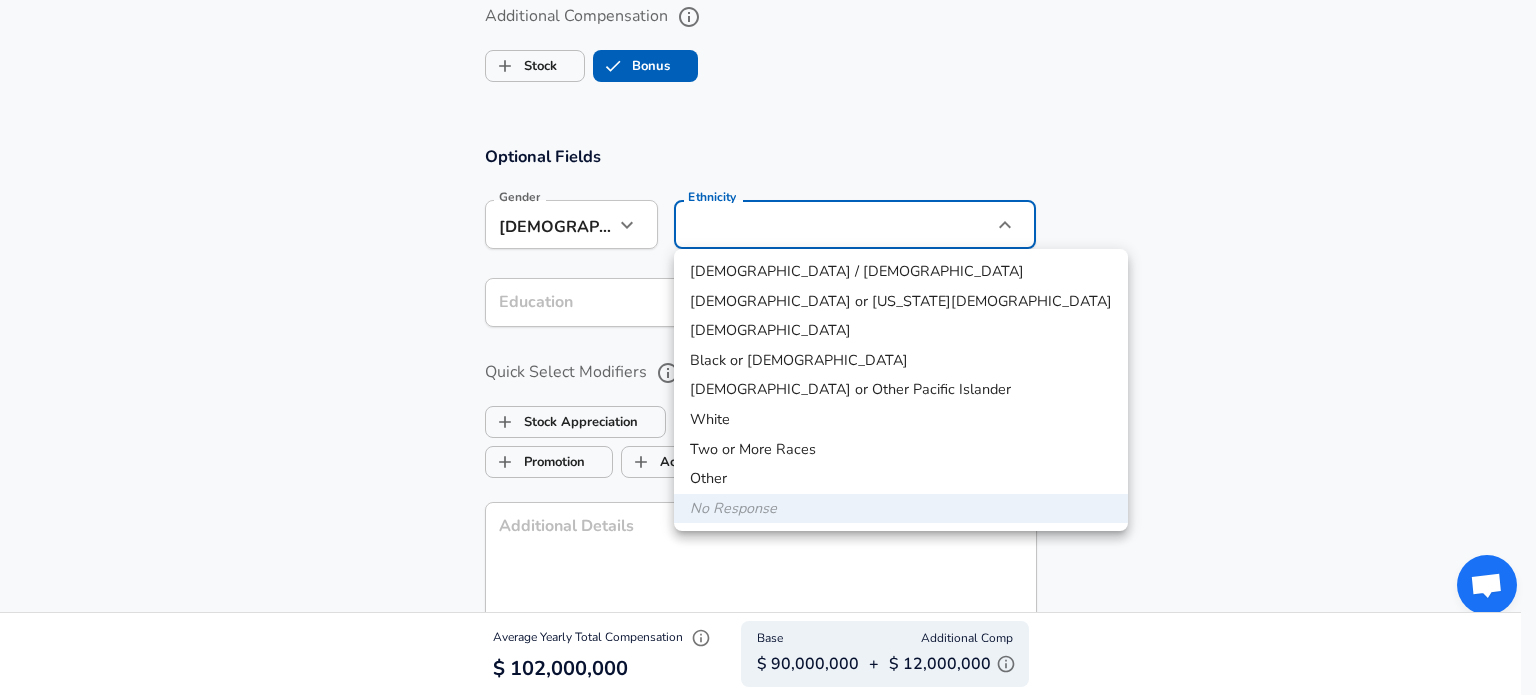 click on "Hispanic / Latino" at bounding box center (901, 272) 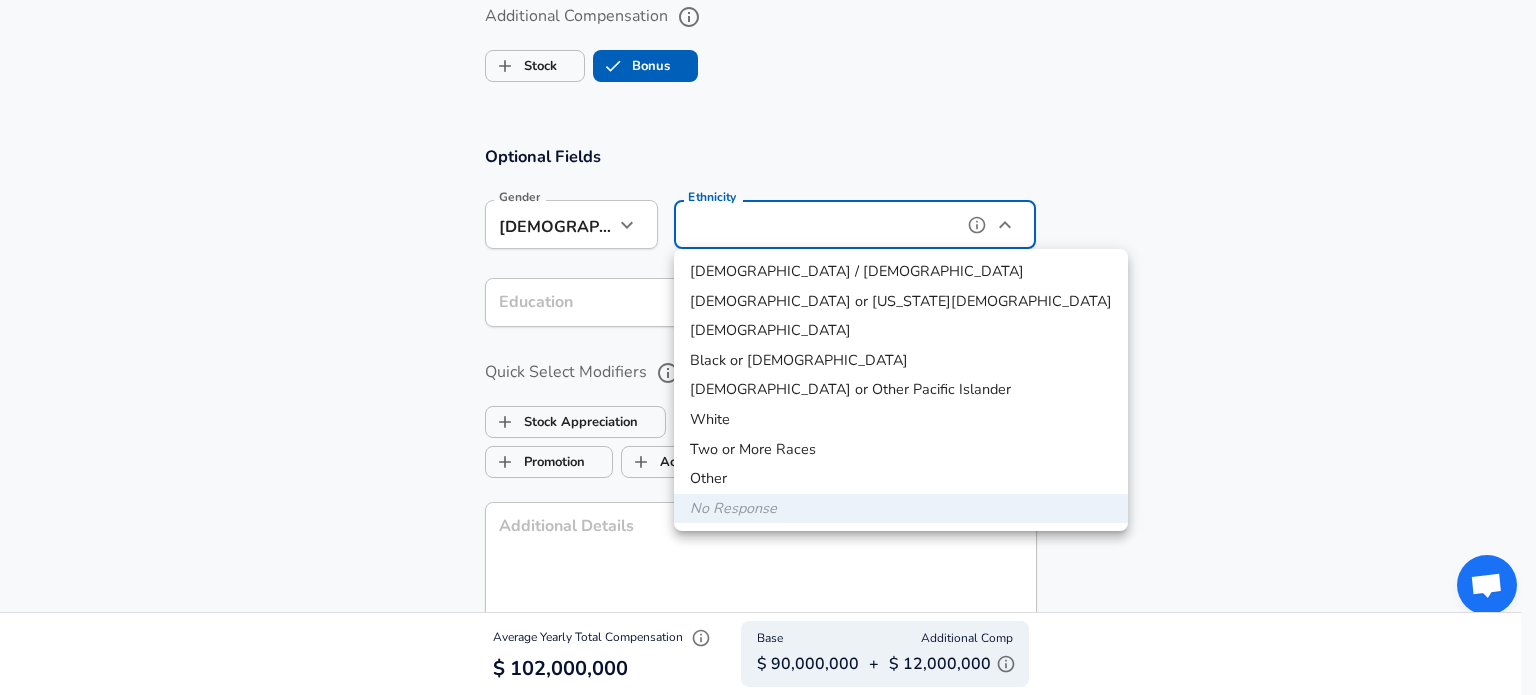 type on "Hispanic / Latino" 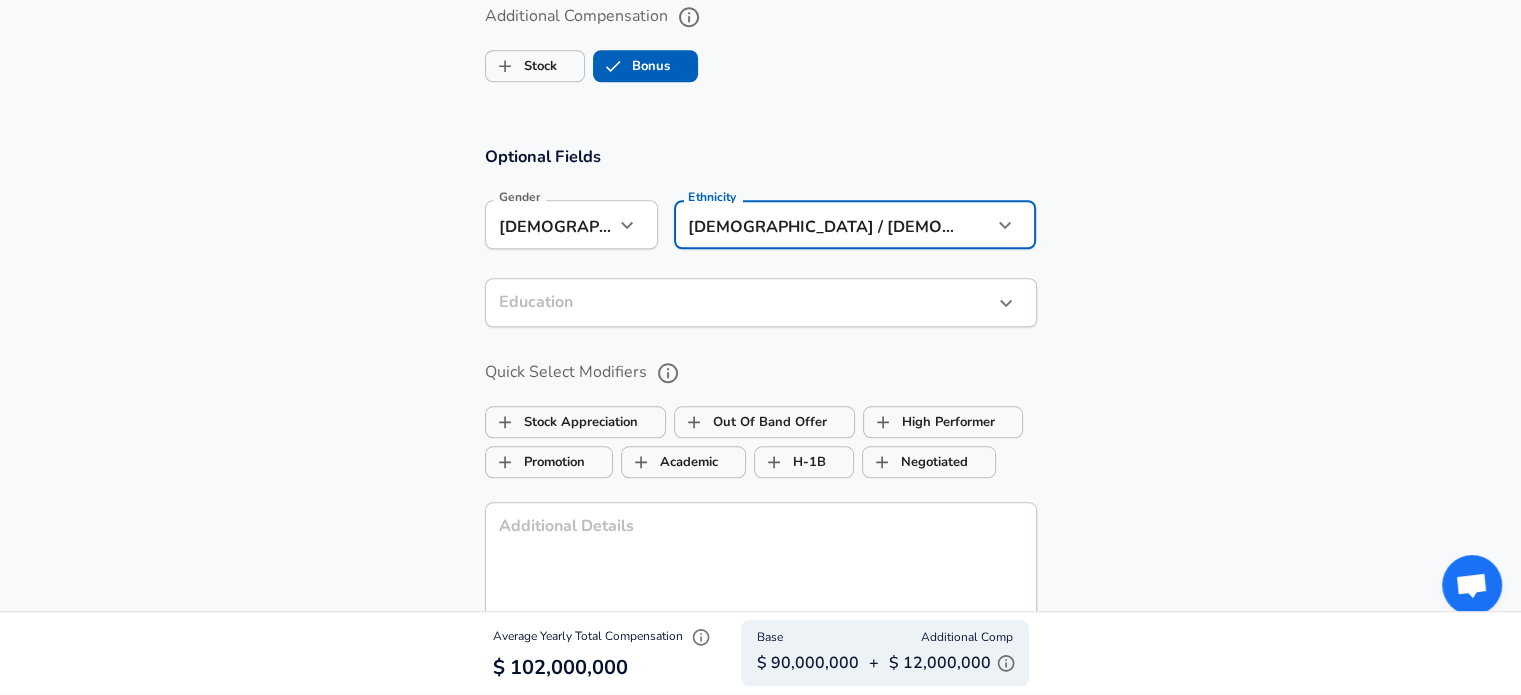 click on "Restart Add Your Salary Upload your offer letter   to verify your submission Enhance Privacy and Anonymity No Automatically hides specific fields until there are enough submissions to safely display the full details.   More Details Based on your submission and the data points that we have already collected, we will automatically hide and anonymize specific fields if there aren't enough data points to remain sufficiently anonymous. Company & Title Information   Enter the company you received your offer from Company celerix Company   Select the title that closest resembles your official title. This should be similar to the title that was present on your offer letter. Title Total Rewards Title Job Family Total Rewards Job Family   Select a Specialization that best fits your role. If you can't find one, select 'Other' to enter a custom specialization Select Specialization Compensation Compensation Select Specialization   Level L3 Level Work Experience and Location New Offer Employee No no Month July 7 Month Year" at bounding box center (760, -1513) 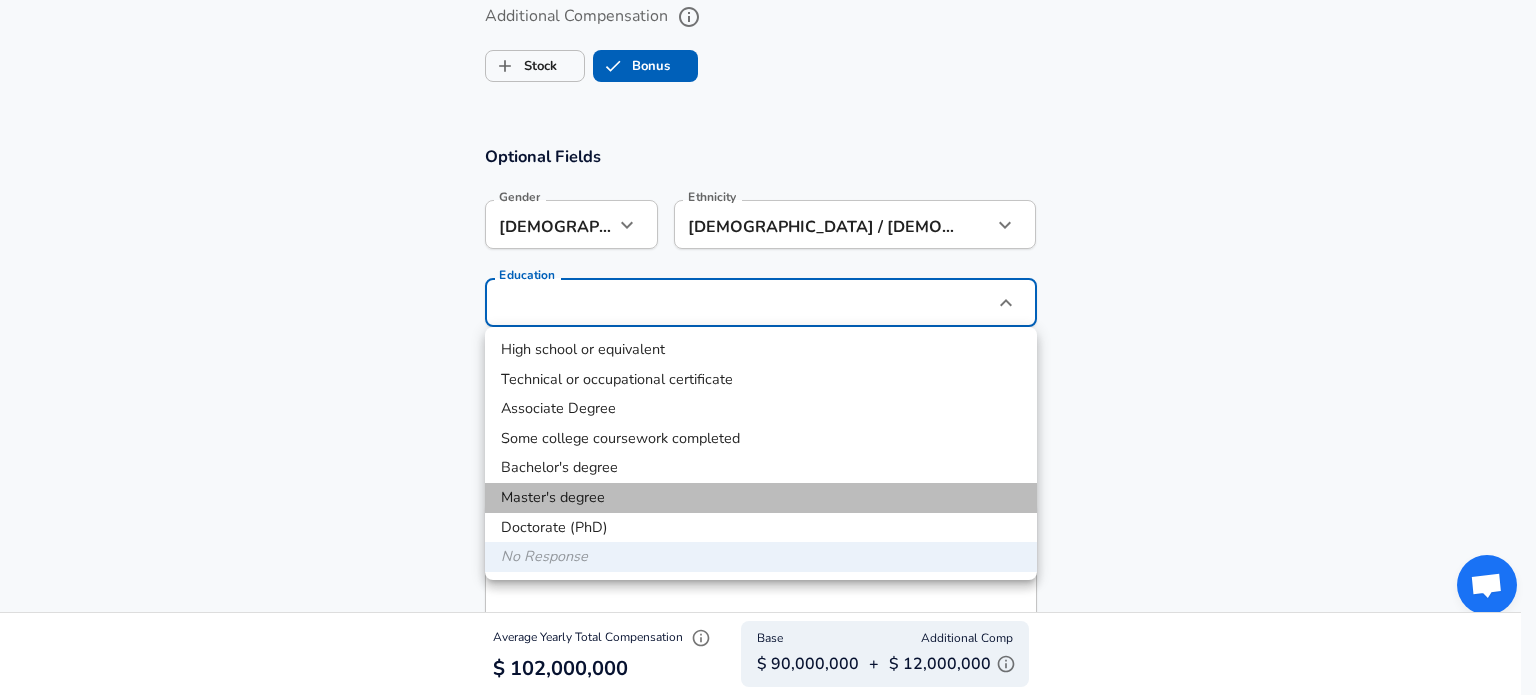 click on "Master's degree" at bounding box center [761, 498] 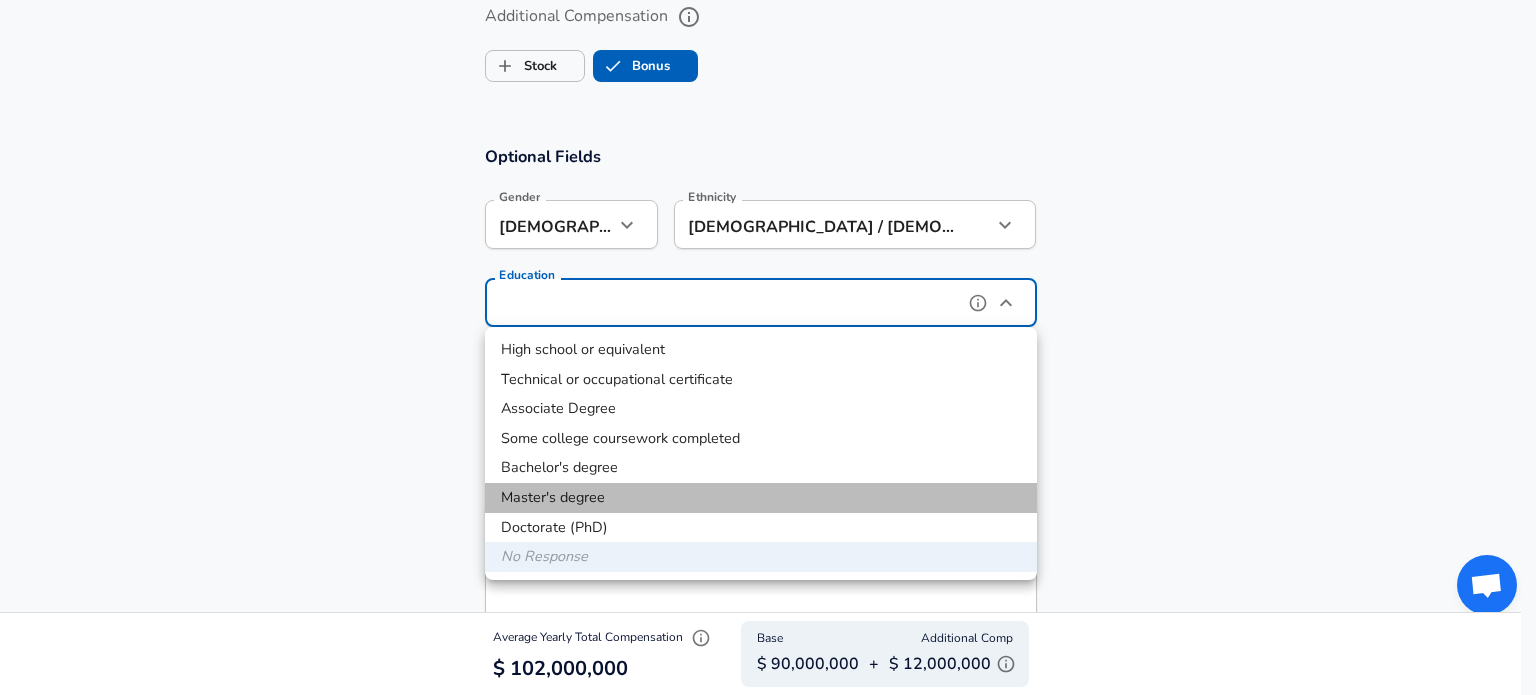 type on "Masters degree" 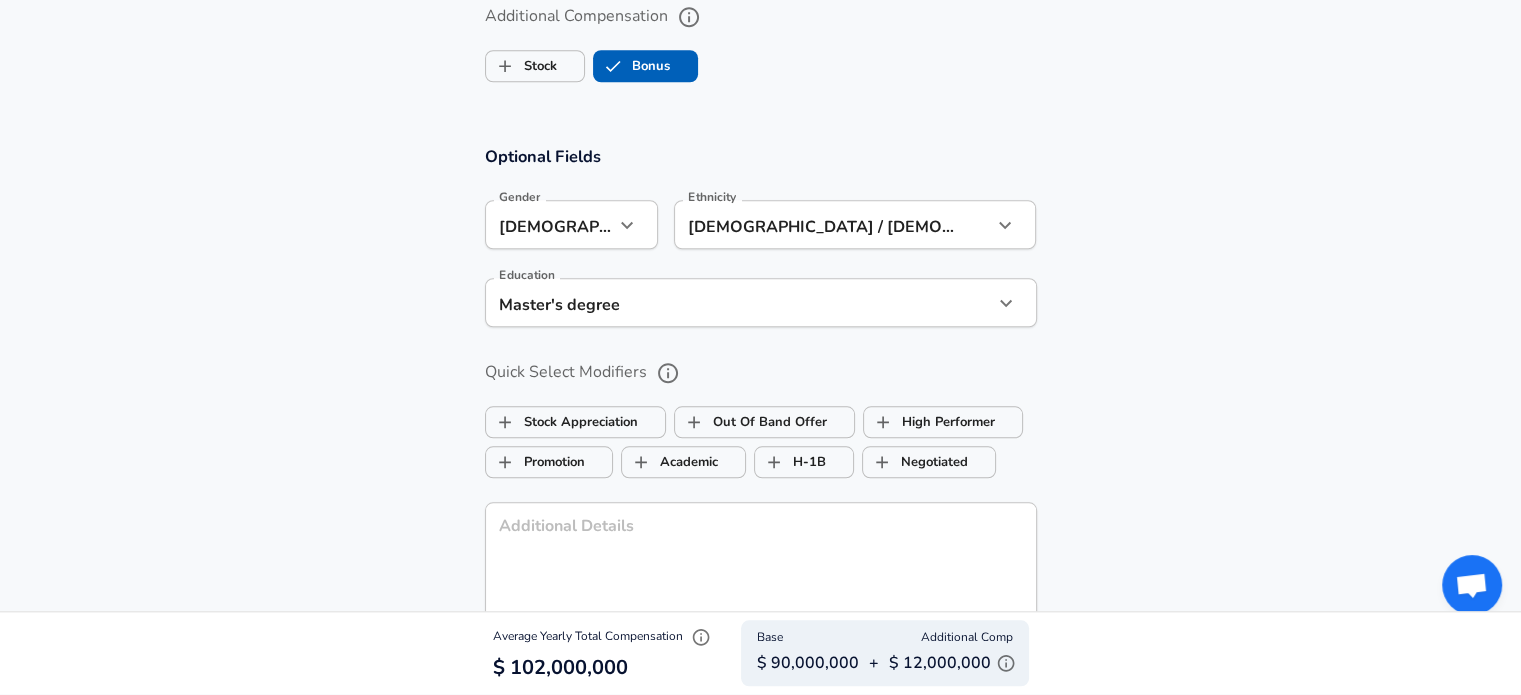 click on "Optional Fields Gender Male male Gender Ethnicity Hispanic / Latino Hispanic / Latino Ethnicity Education Master's degree Masters degree Education Quick Select Modifiers   Stock Appreciation Out Of Band Offer High Performer Promotion Academic H-1B Negotiated Additional Details x Additional Details 0 /500 characters Email Address inversiones.jmm@gmail.com Email Address   Providing an email allows for editing or removal of your submission. We may also reach out if we have any questions. Your email will not be published." at bounding box center [760, 411] 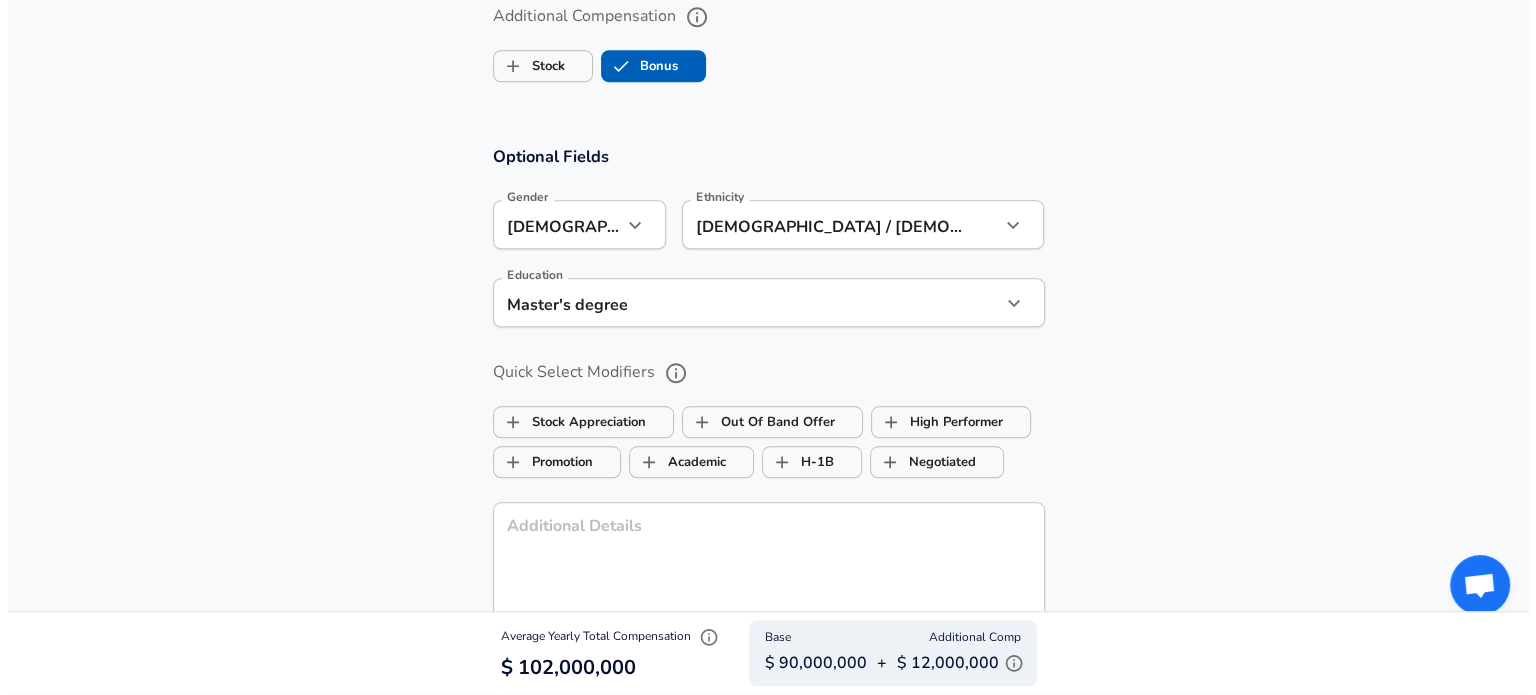 scroll, scrollTop: 2060, scrollLeft: 0, axis: vertical 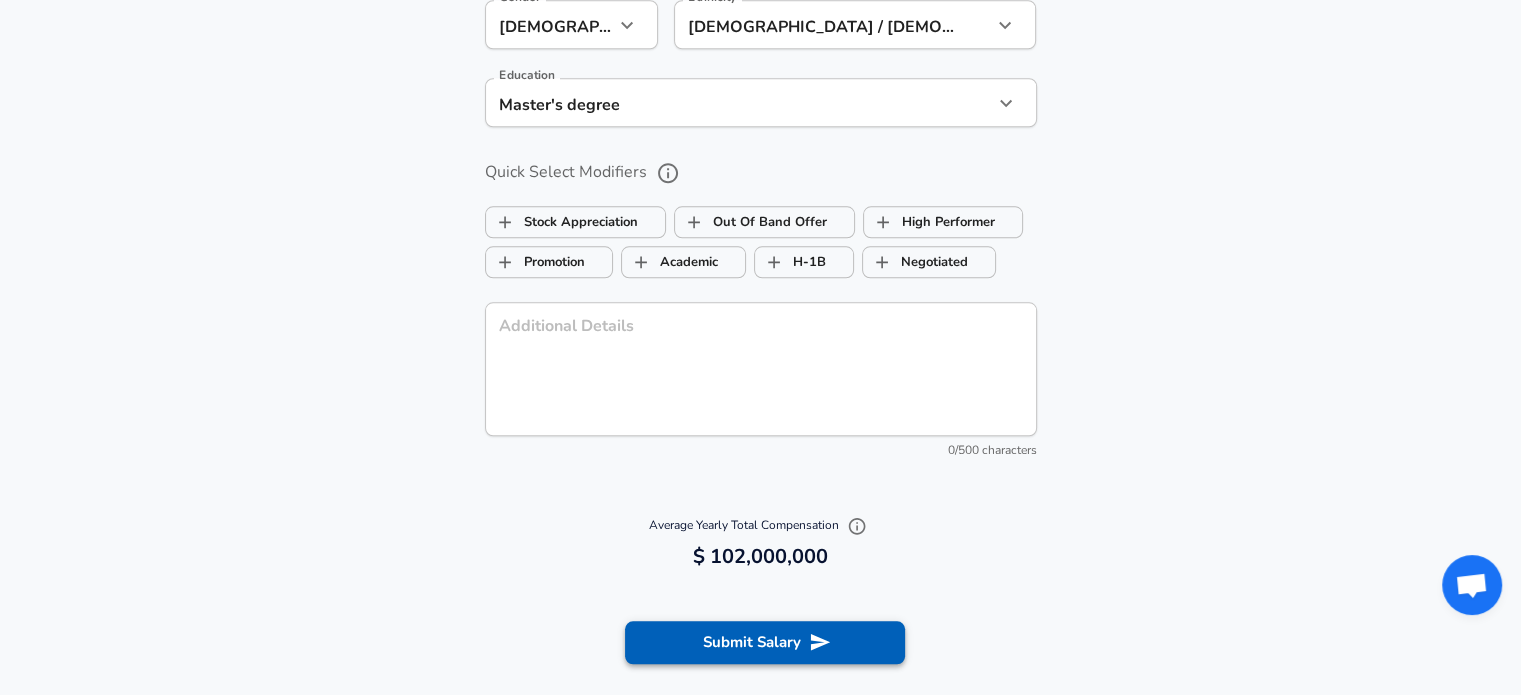 click on "Submit Salary" at bounding box center [765, 642] 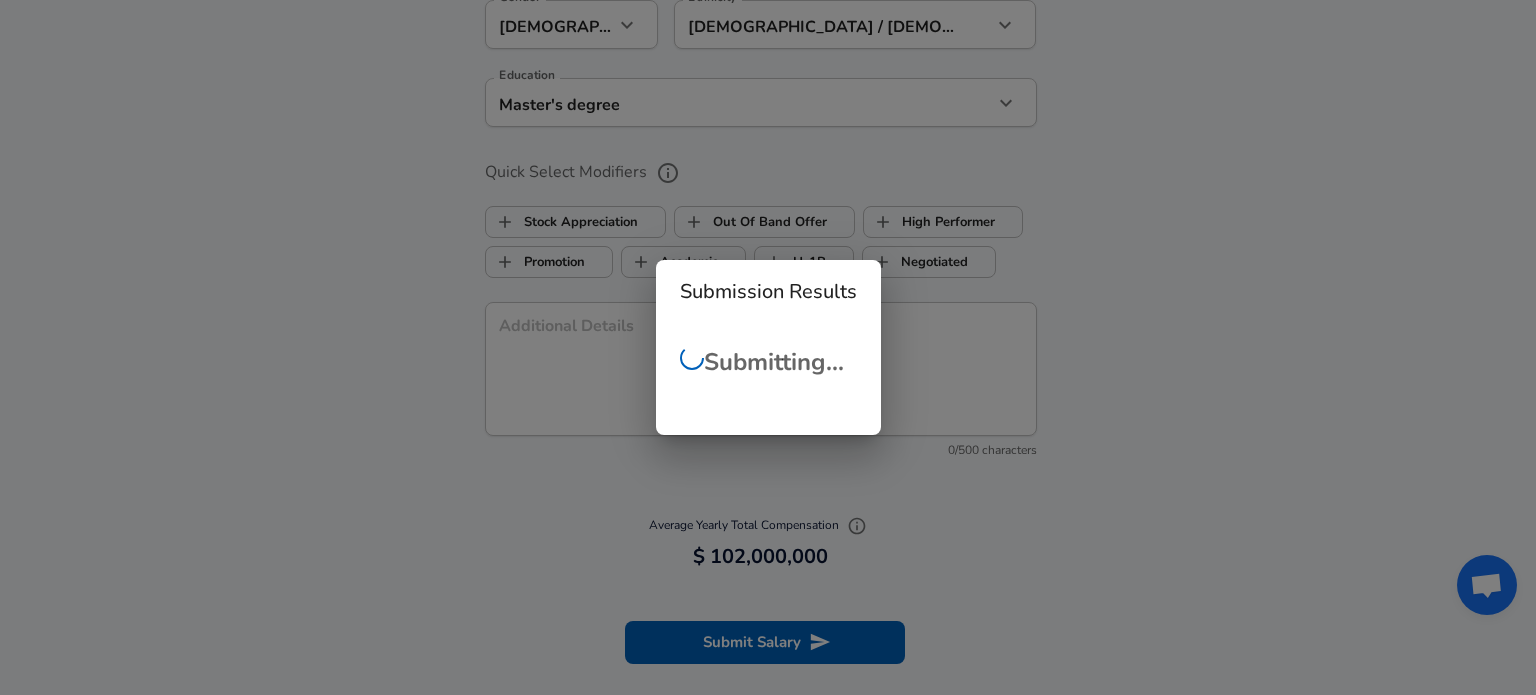 scroll, scrollTop: 416, scrollLeft: 0, axis: vertical 